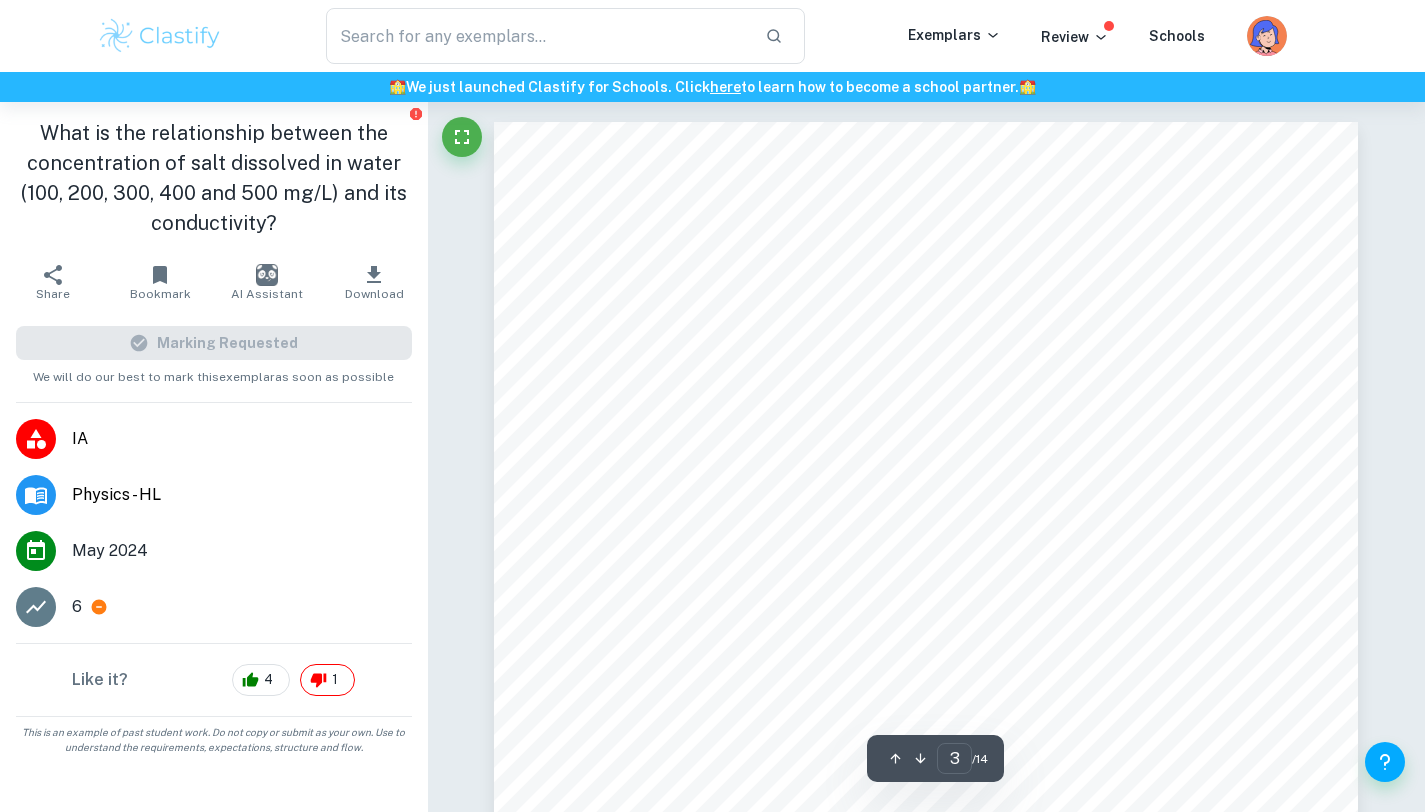scroll, scrollTop: 2463, scrollLeft: 0, axis: vertical 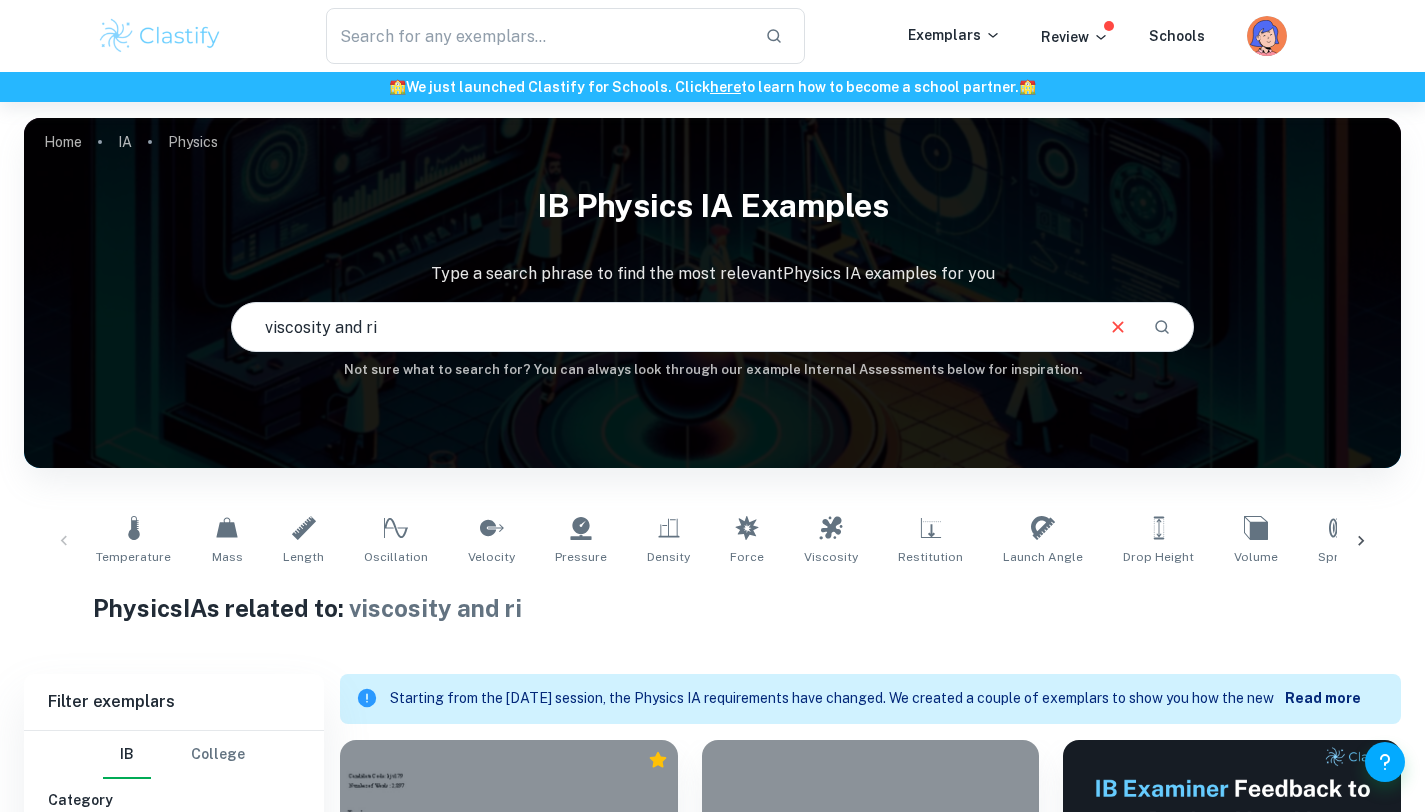 drag, startPoint x: 407, startPoint y: 333, endPoint x: 3, endPoint y: 330, distance: 404.01114 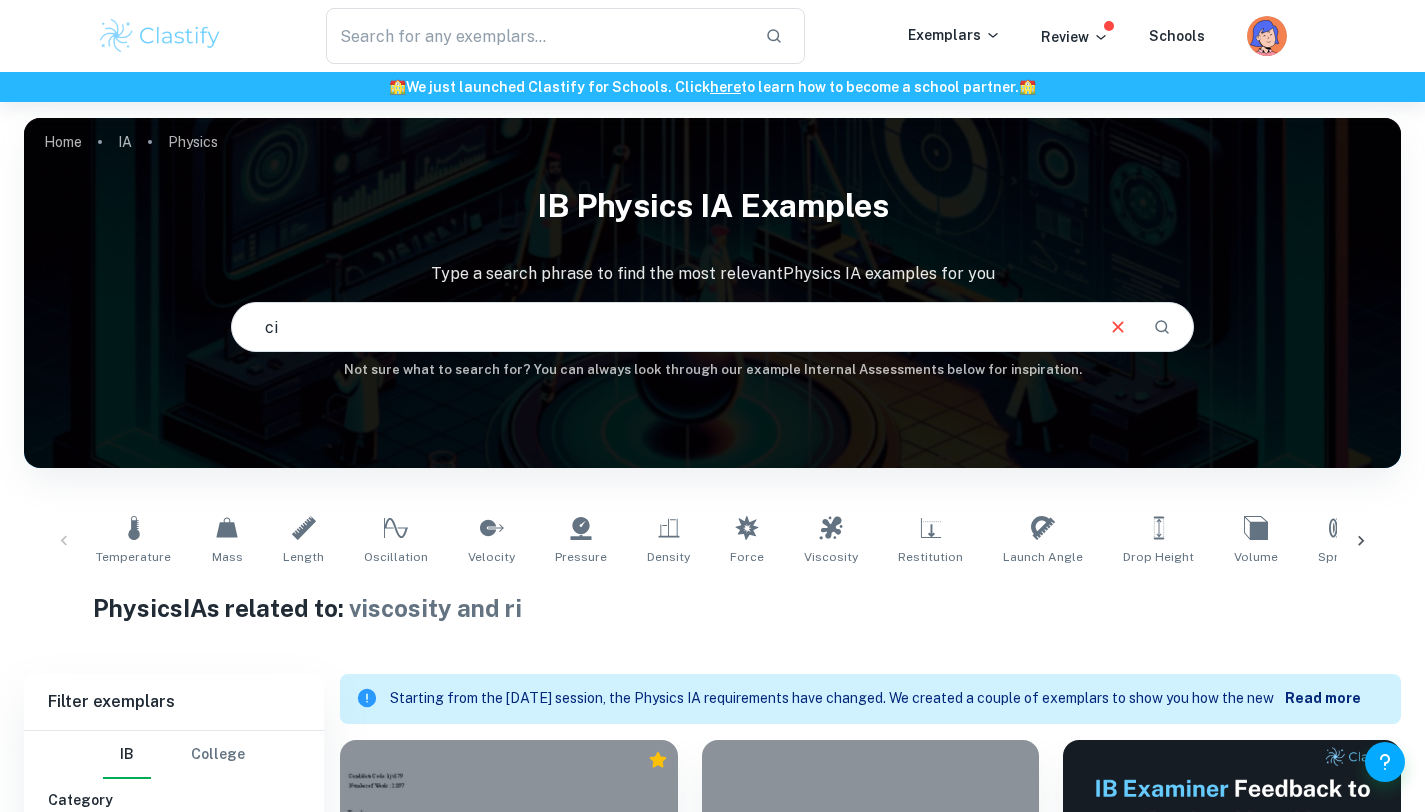 type on "c" 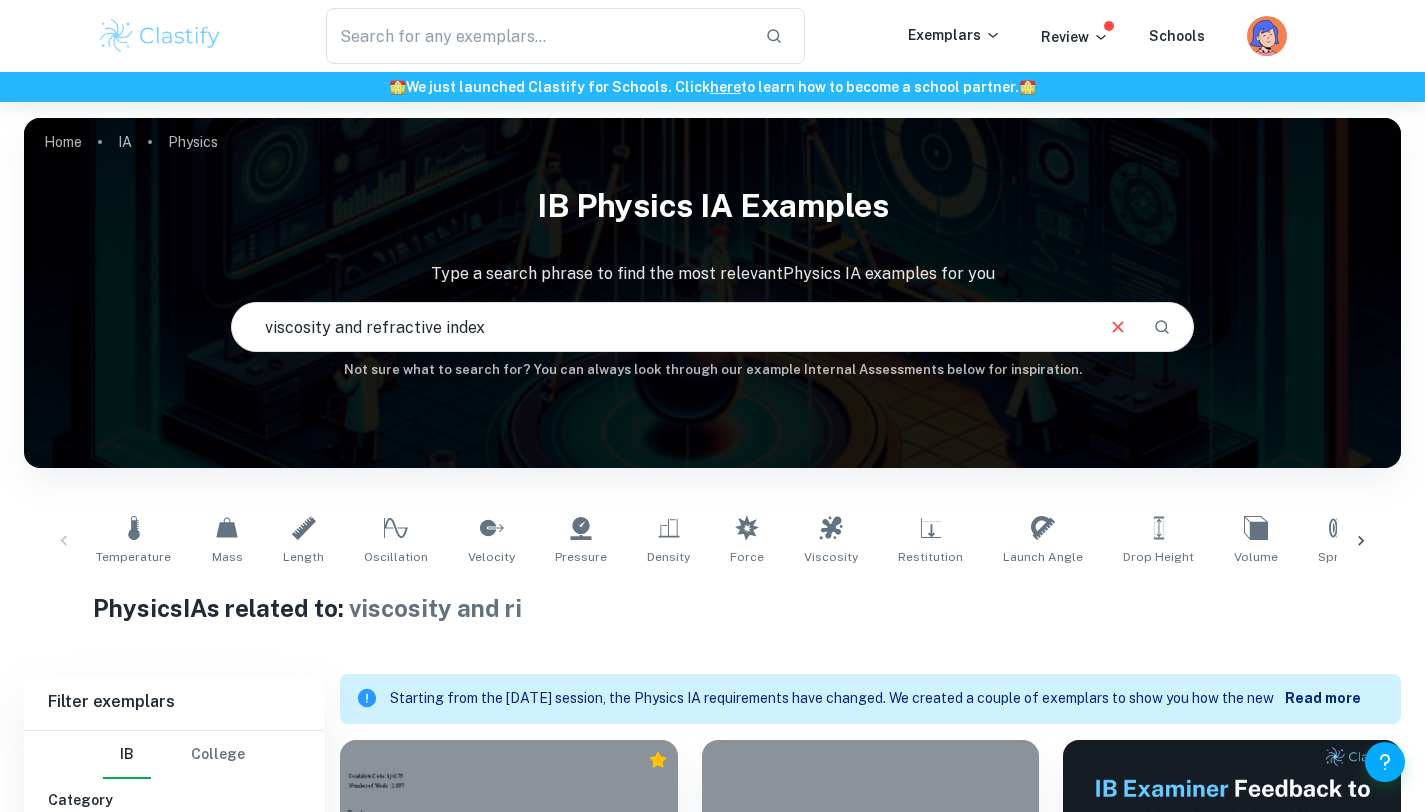 type on "viscosity and refractive index" 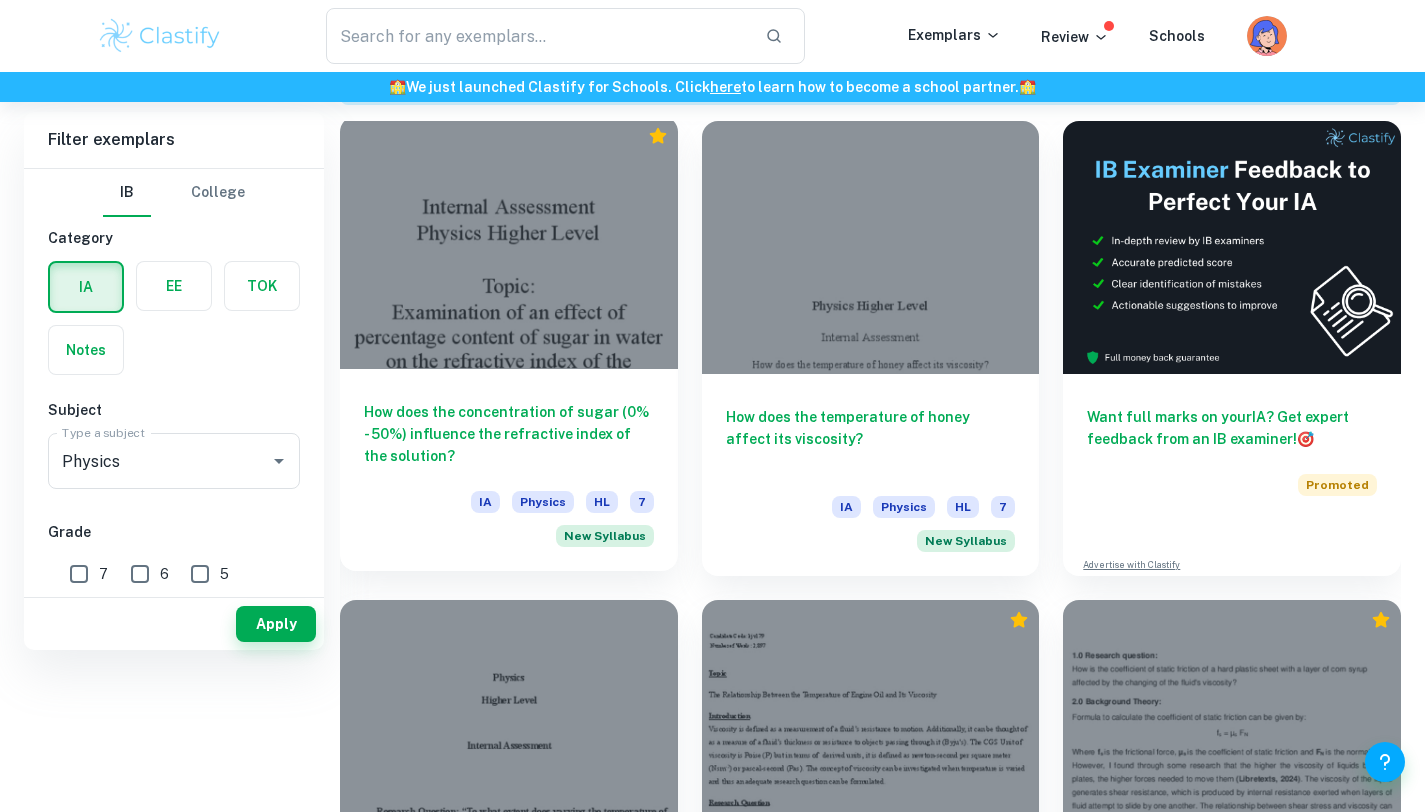 scroll, scrollTop: 0, scrollLeft: 0, axis: both 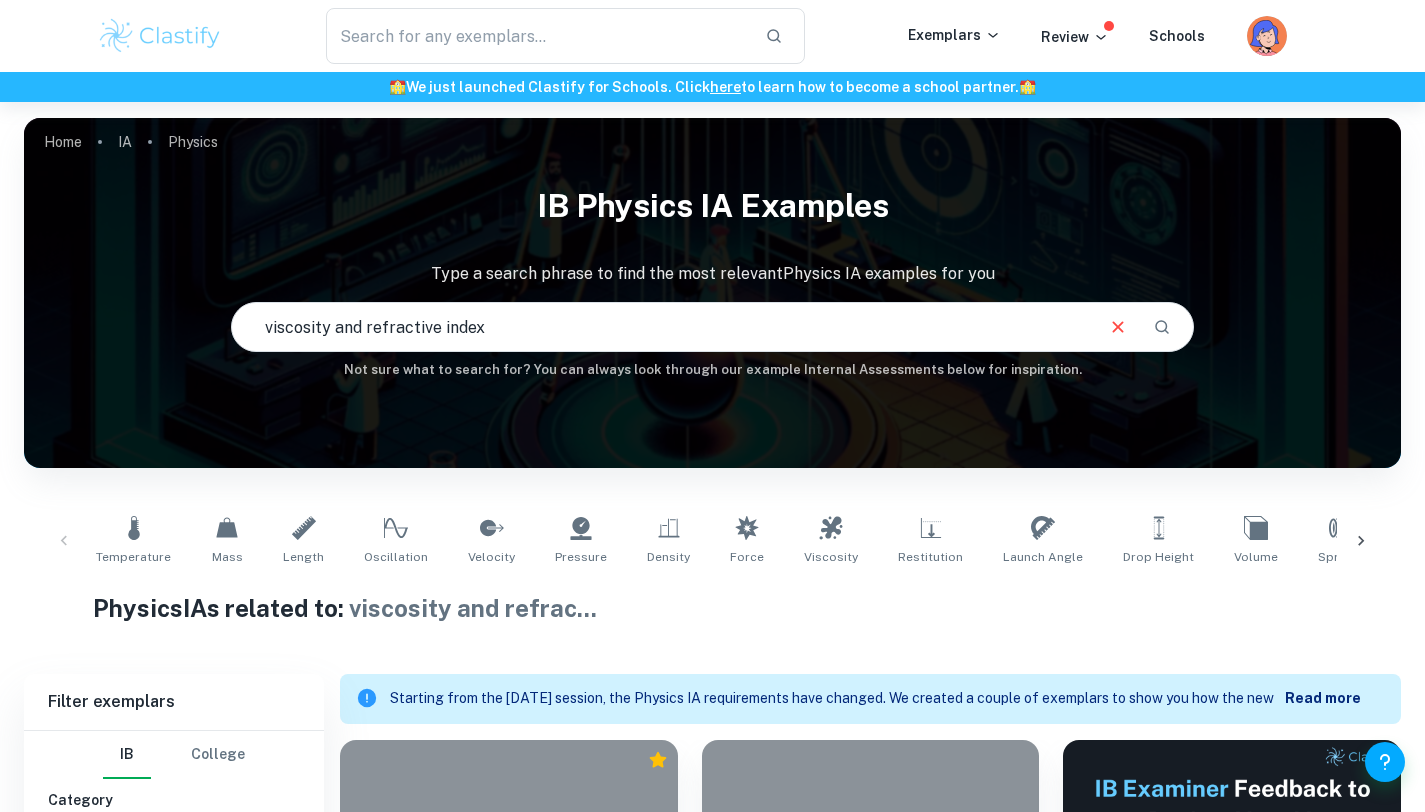 drag, startPoint x: 521, startPoint y: 315, endPoint x: 180, endPoint y: 296, distance: 341.5289 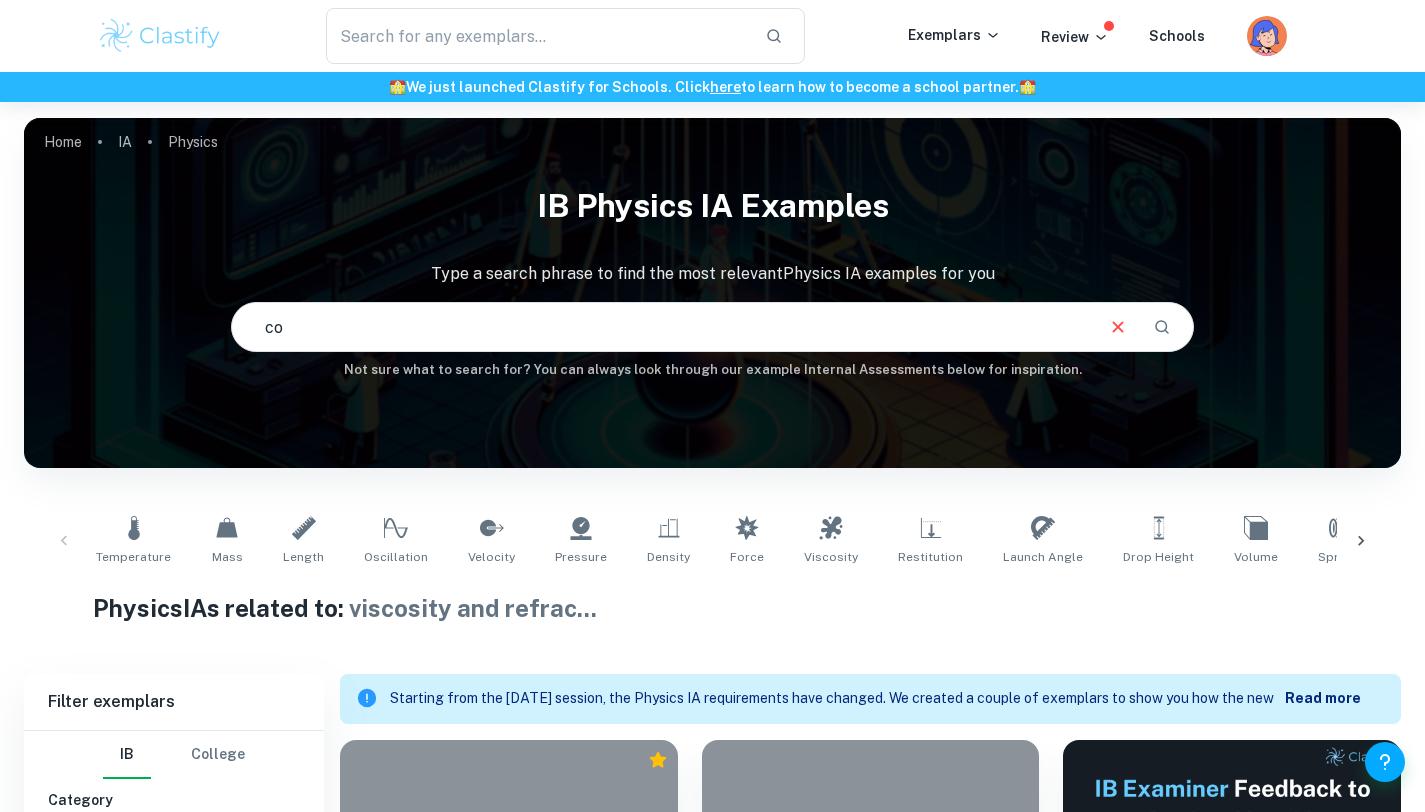 type on "c" 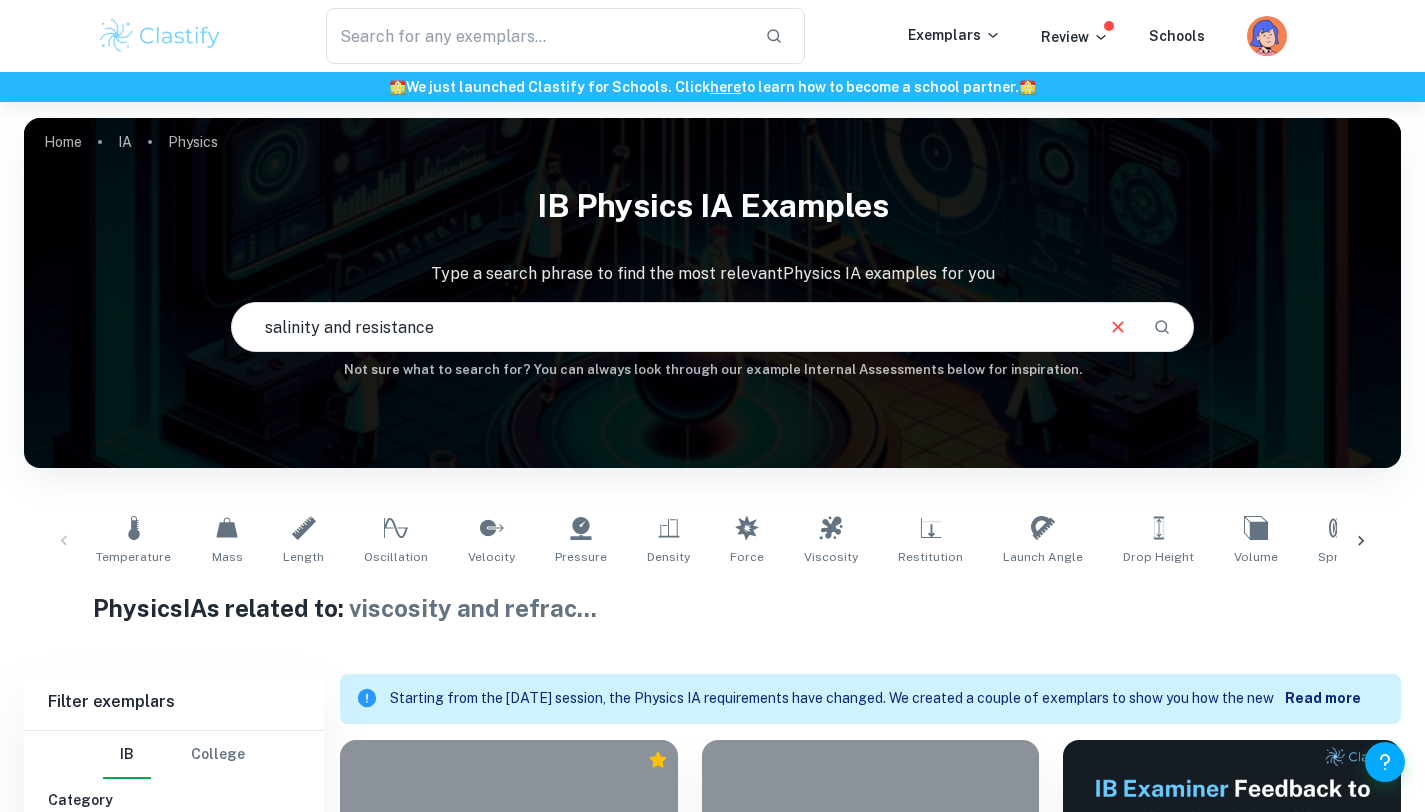 type on "salinity and resistance" 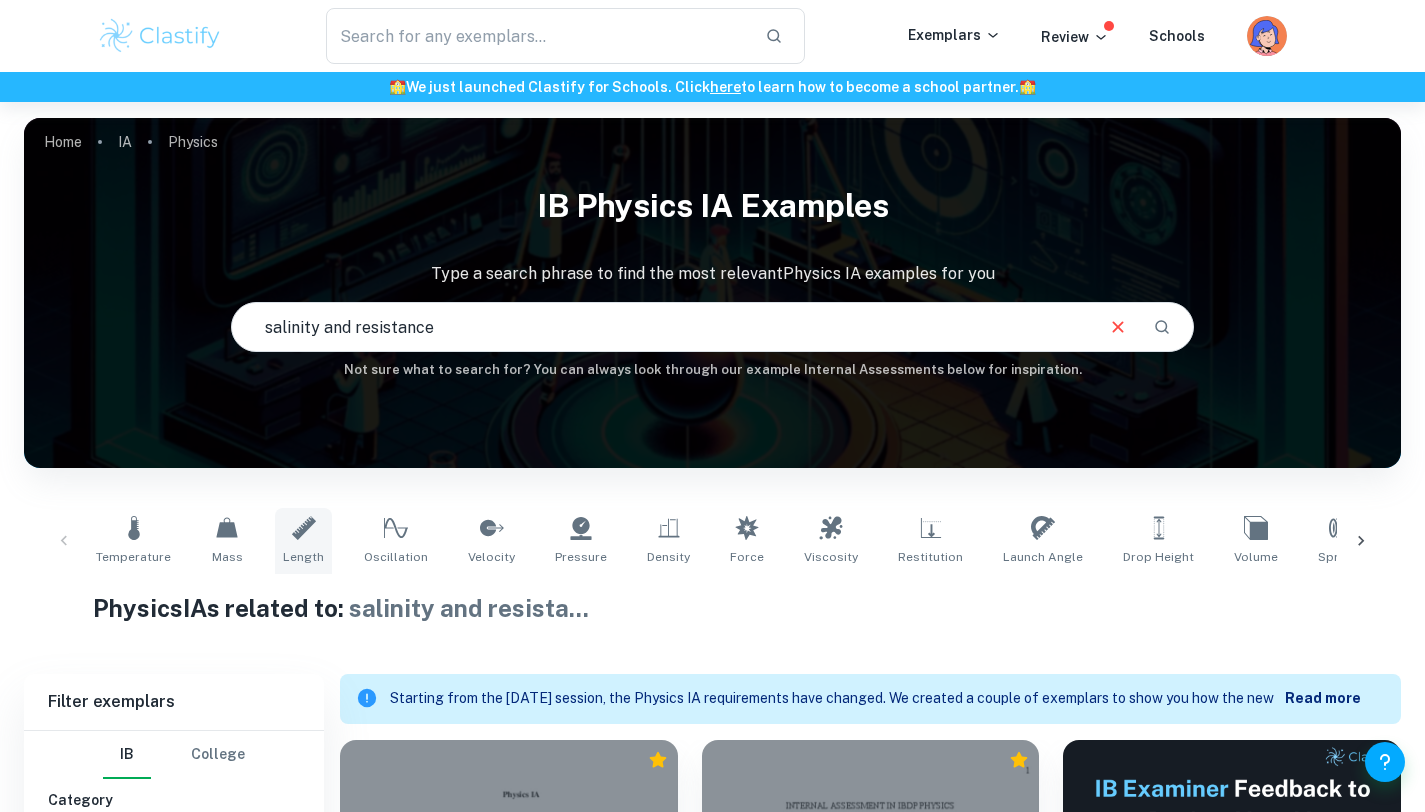 scroll, scrollTop: 328, scrollLeft: 0, axis: vertical 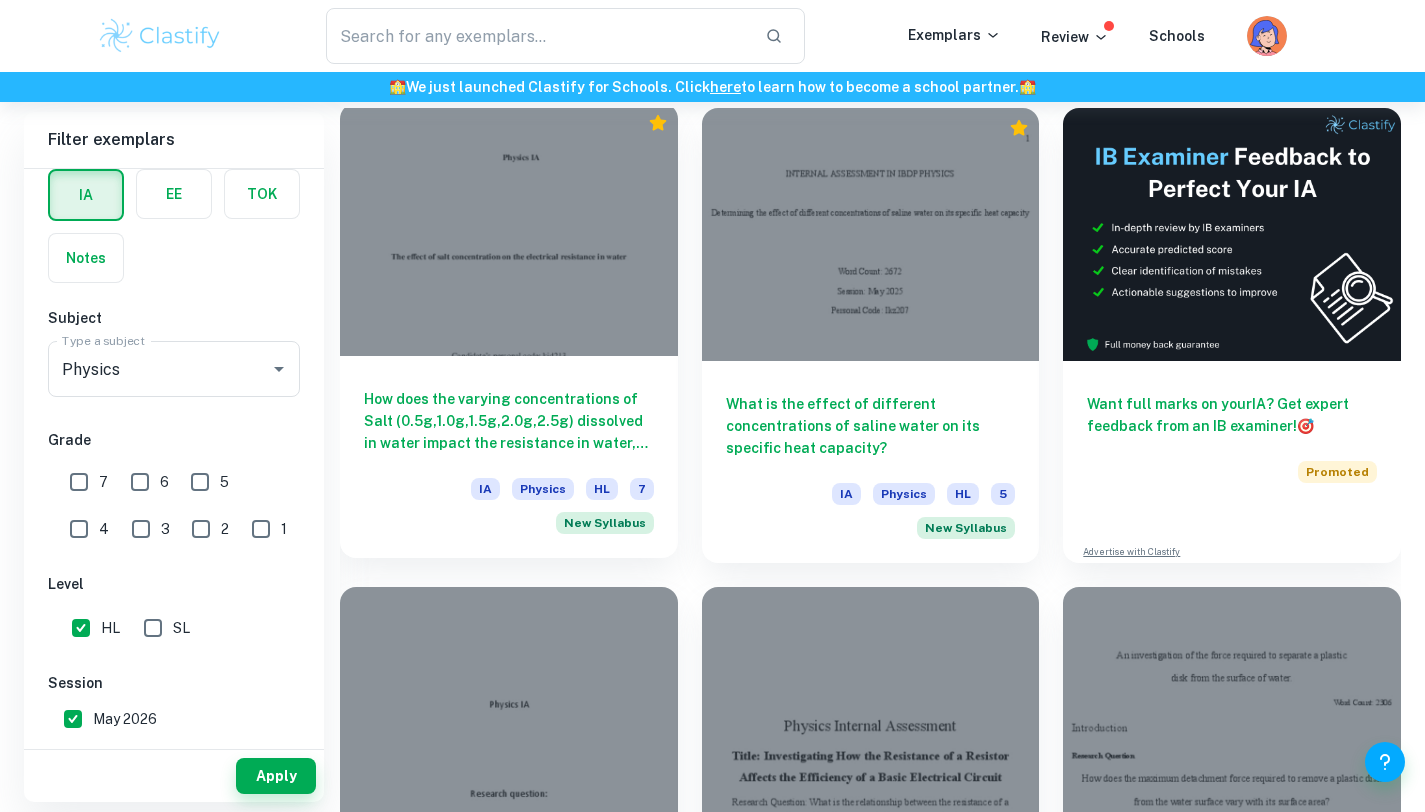 click on "How does the varying concentrations of Salt (0.5g,1.0g,1.5g,2.0g,2.5g) dissolved in water impact
the resistance in water, calculated by the measured change in Voltage (V) using a
multimeter?" at bounding box center [509, 421] 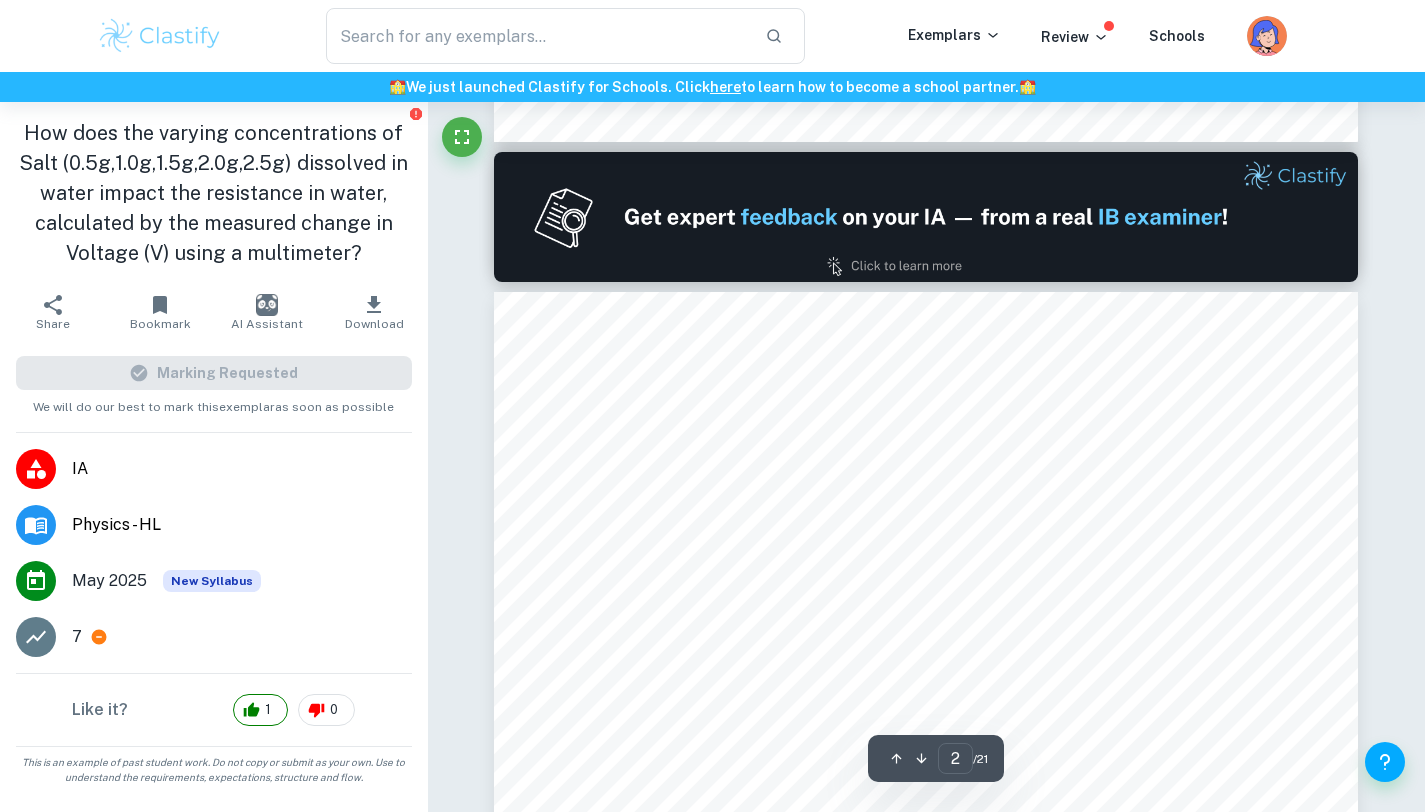 scroll, scrollTop: 1135, scrollLeft: 0, axis: vertical 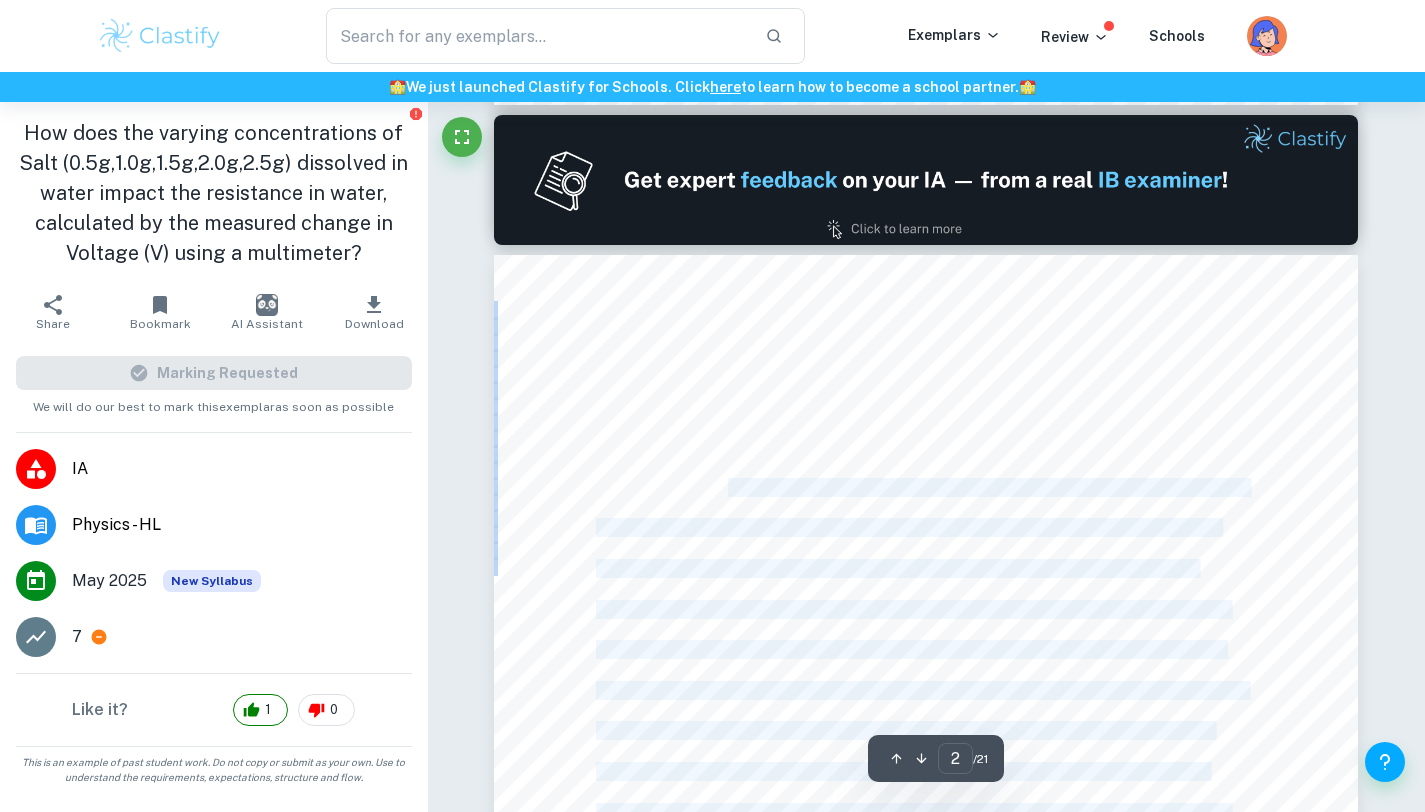 drag, startPoint x: 727, startPoint y: 483, endPoint x: 759, endPoint y: 585, distance: 106.901825 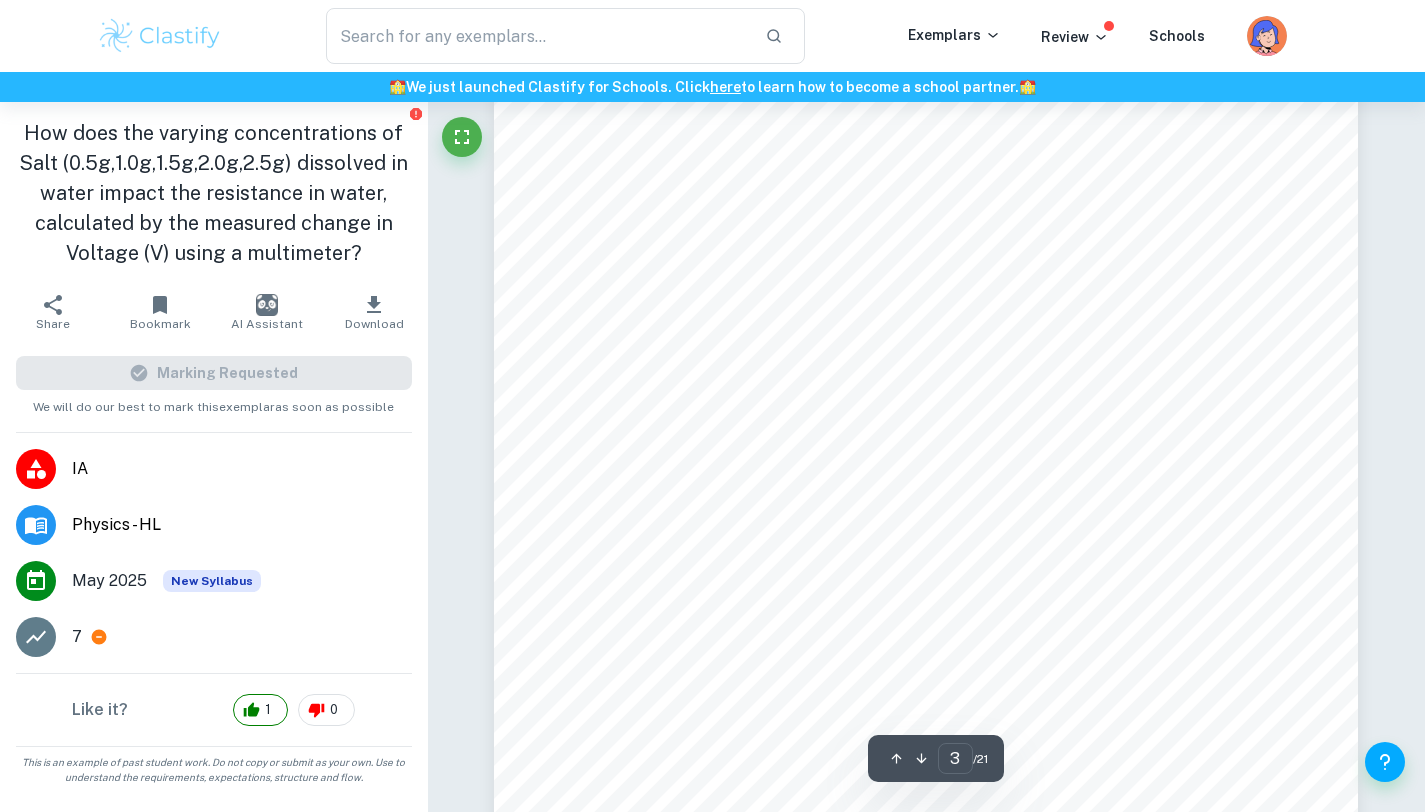 scroll, scrollTop: 2499, scrollLeft: 0, axis: vertical 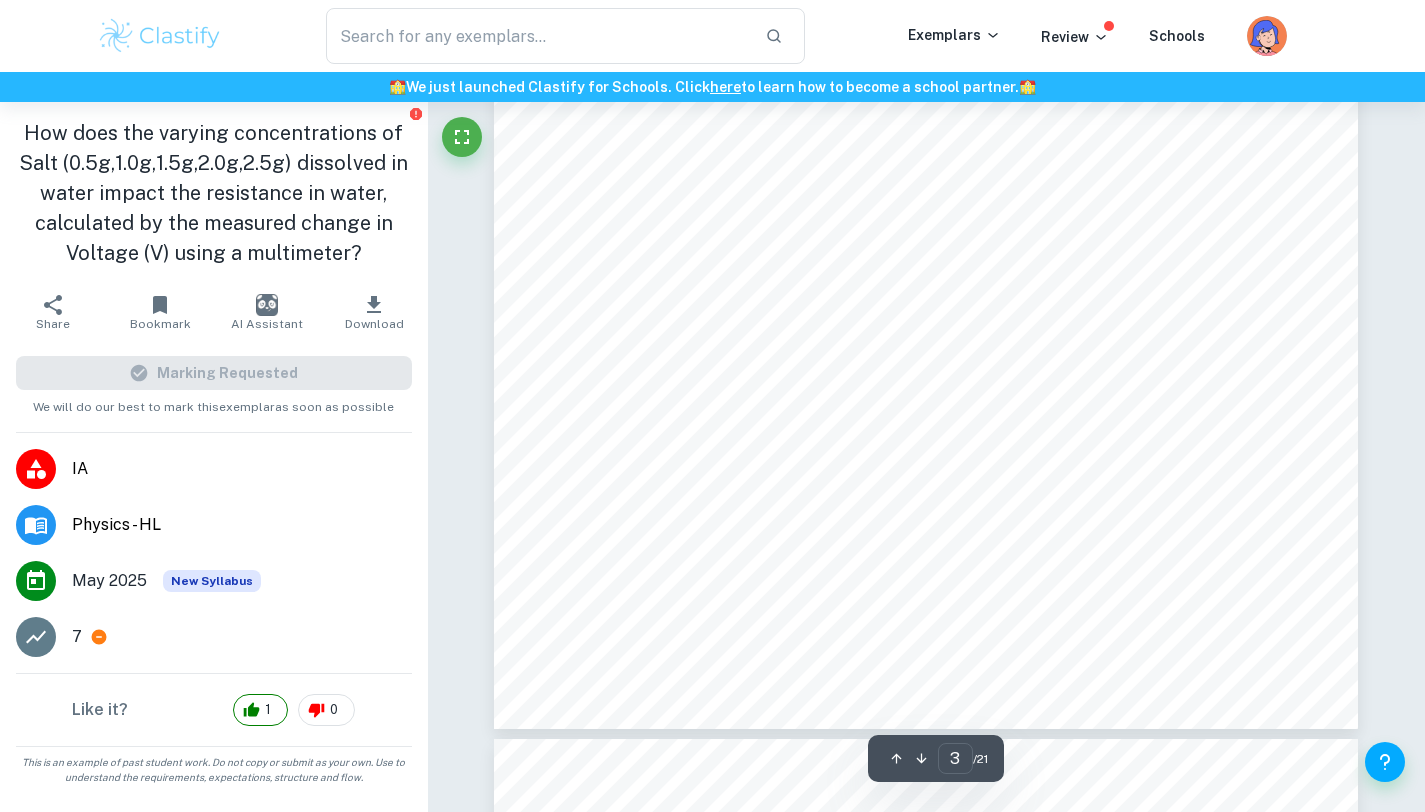 type on "4" 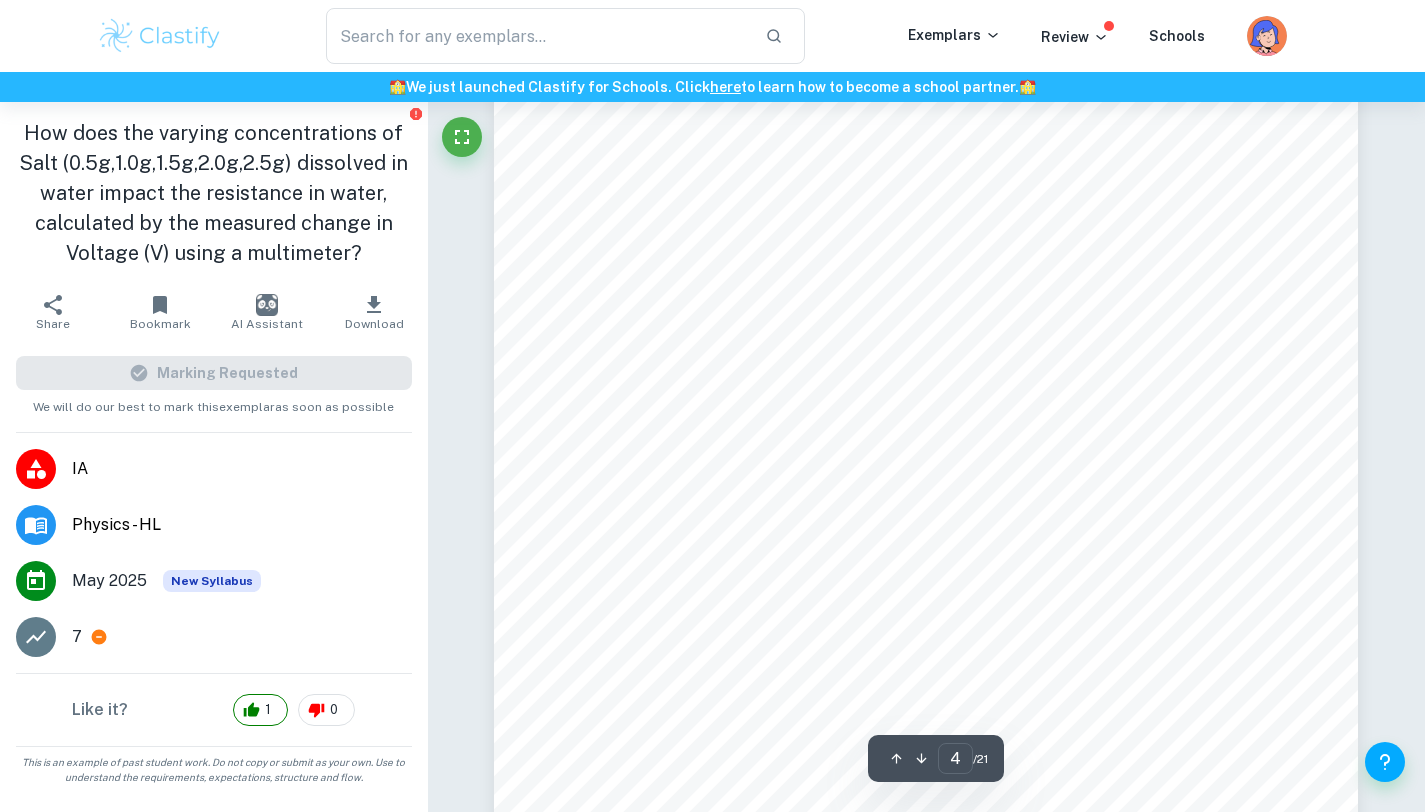 scroll, scrollTop: 3858, scrollLeft: 0, axis: vertical 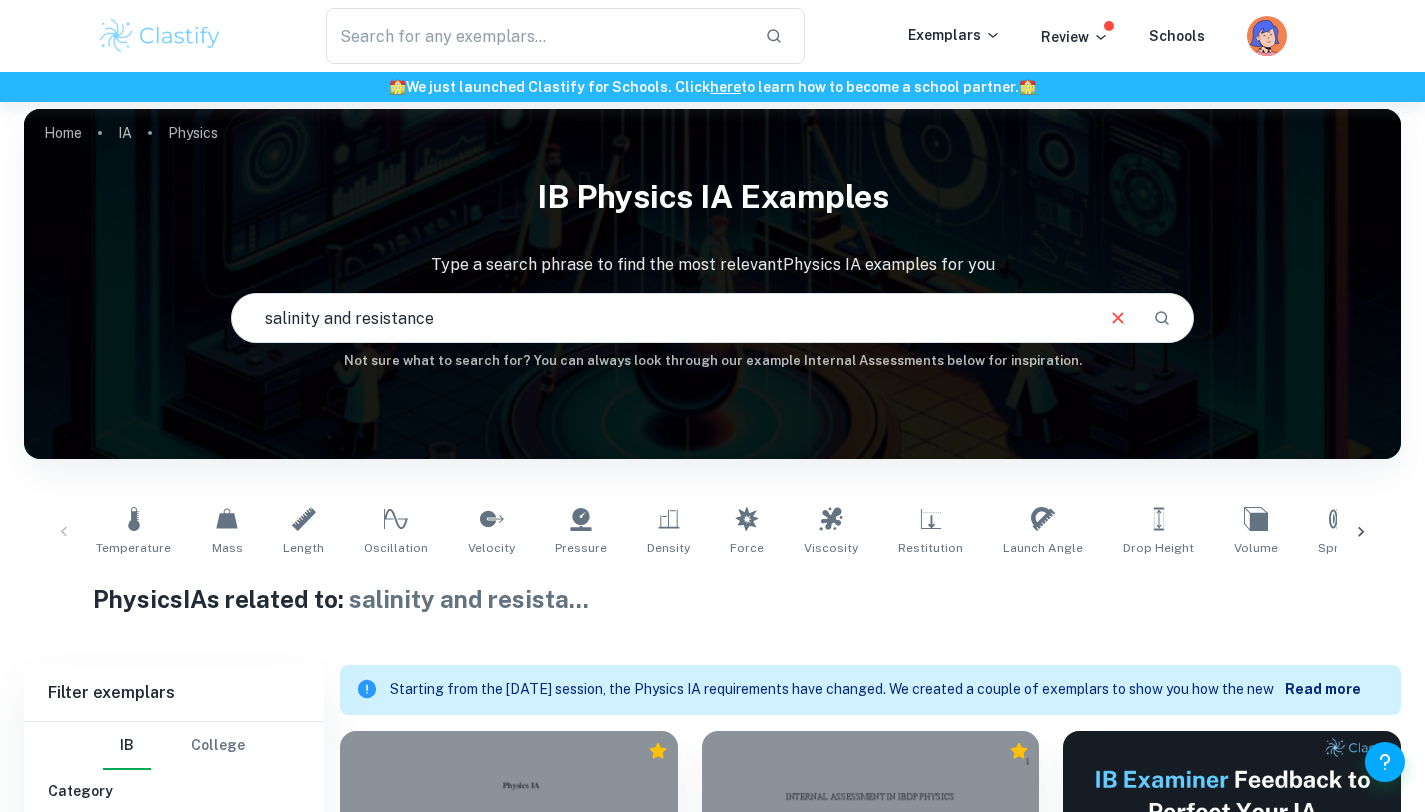 drag, startPoint x: 487, startPoint y: 320, endPoint x: 313, endPoint y: 319, distance: 174.00287 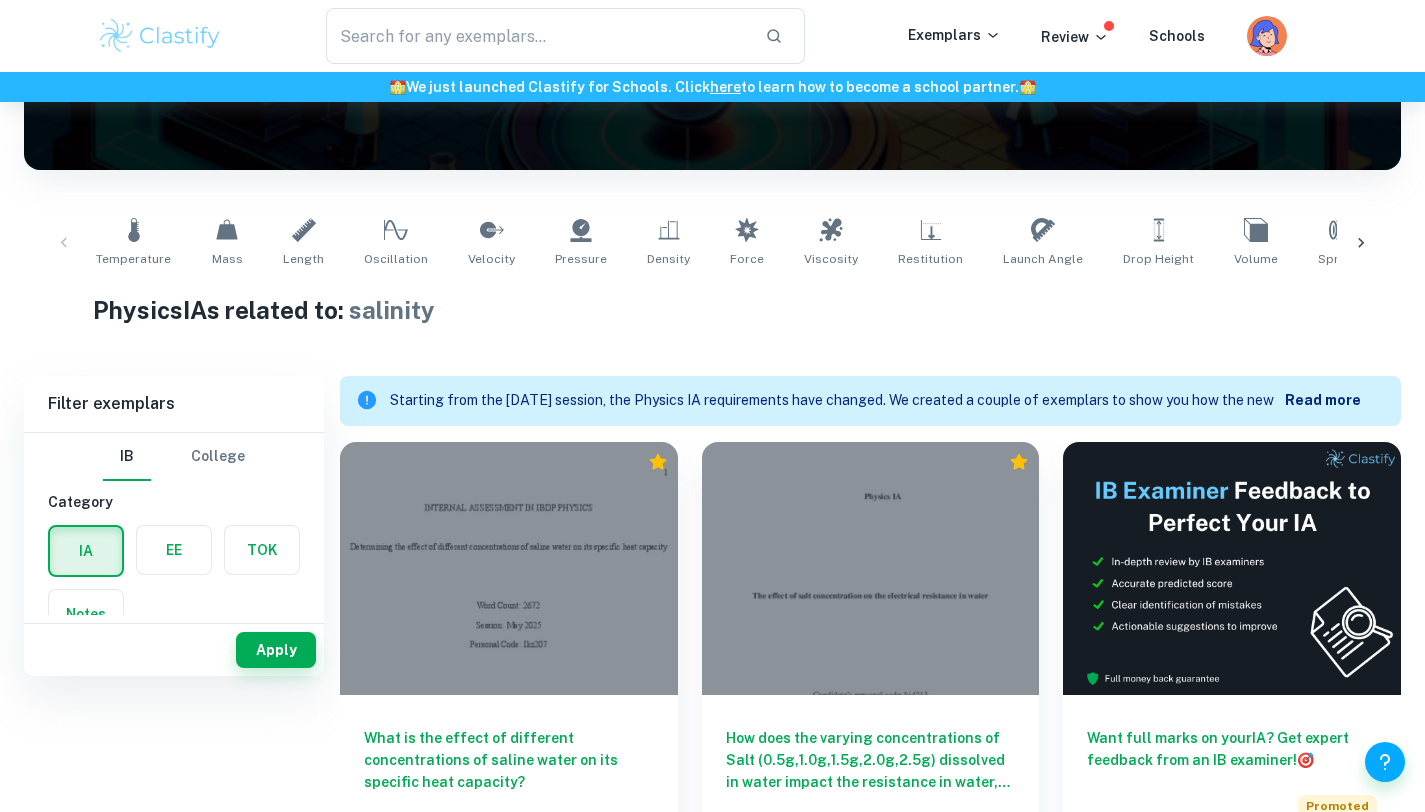scroll, scrollTop: 0, scrollLeft: 0, axis: both 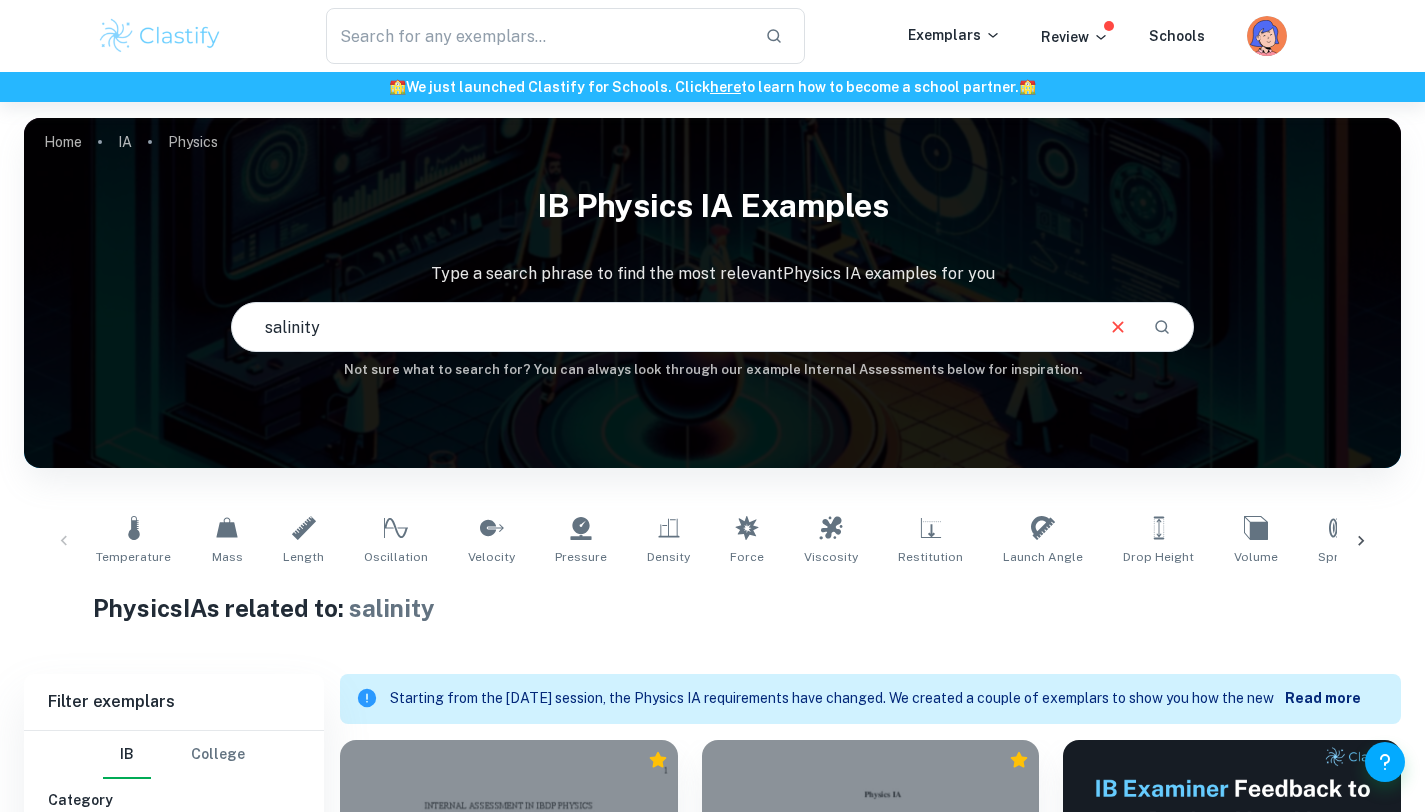 drag, startPoint x: 342, startPoint y: 329, endPoint x: 41, endPoint y: 322, distance: 301.0814 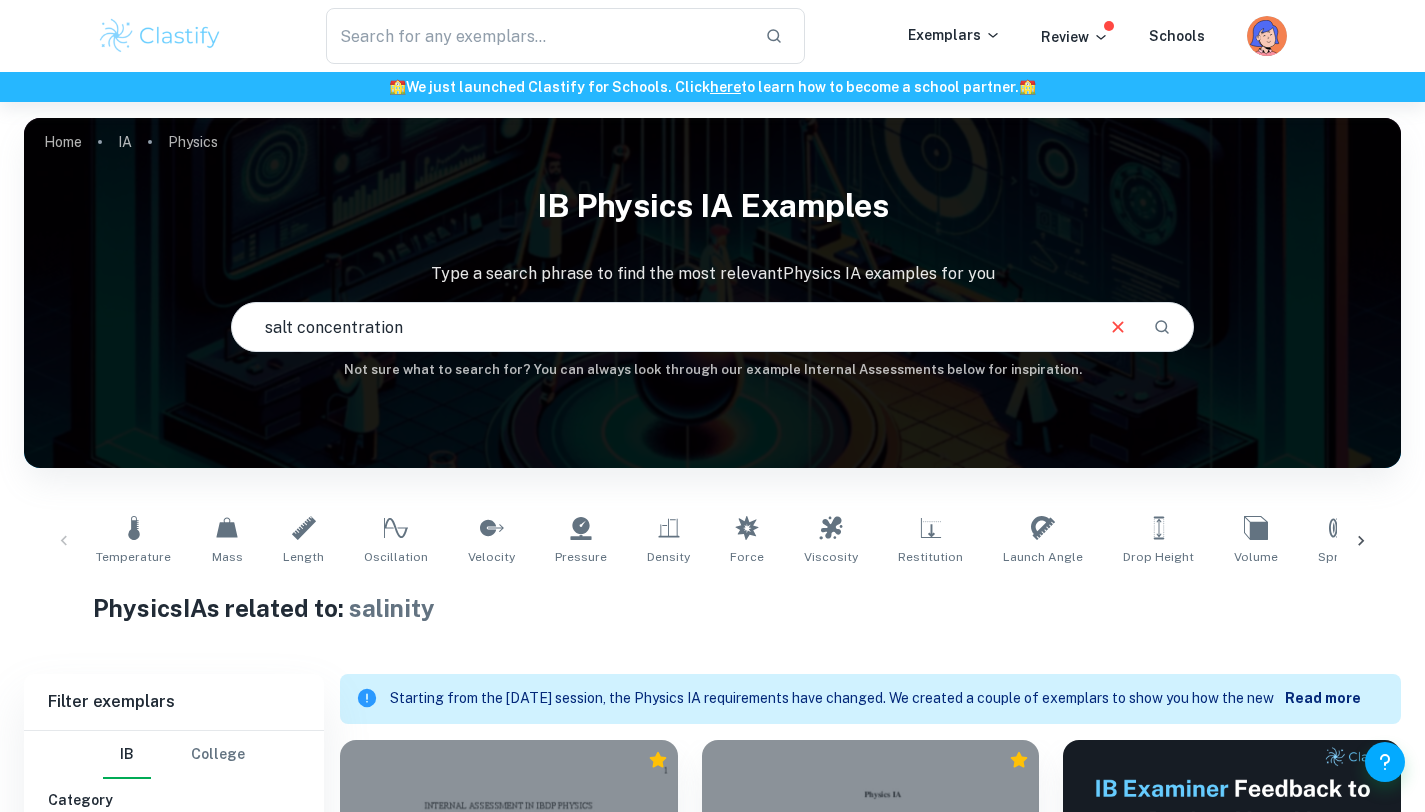 type on "salt concentration" 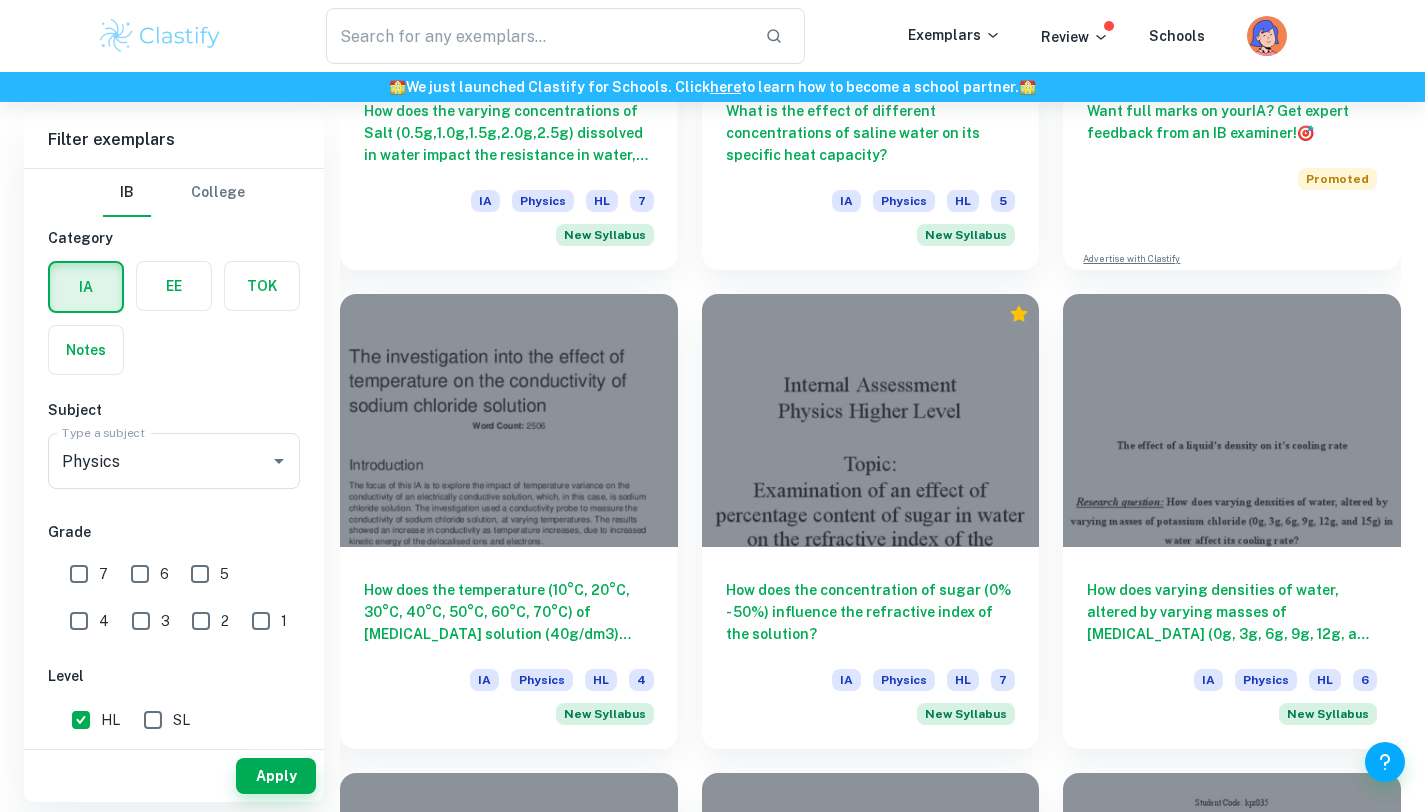 scroll, scrollTop: 0, scrollLeft: 0, axis: both 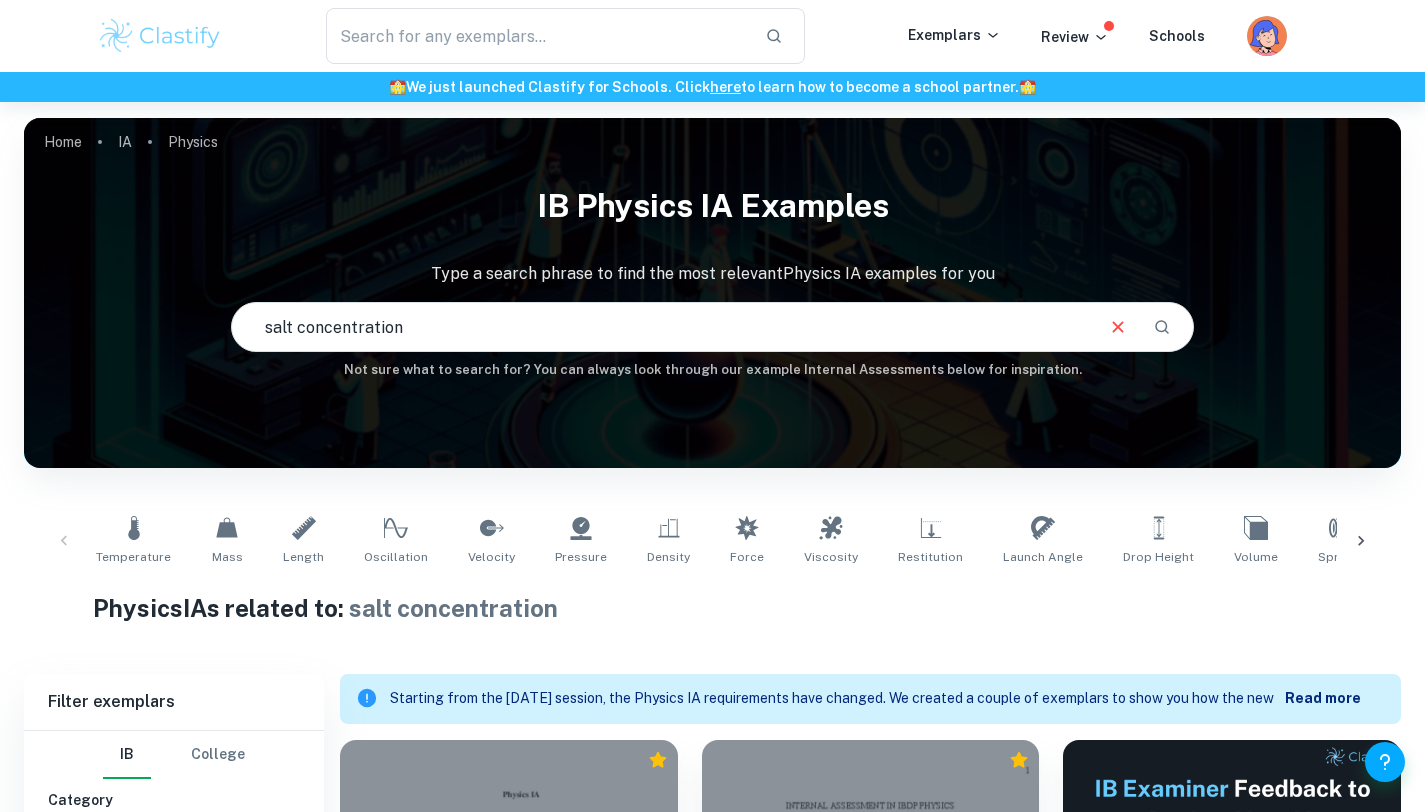 drag, startPoint x: 414, startPoint y: 336, endPoint x: 0, endPoint y: 308, distance: 414.94577 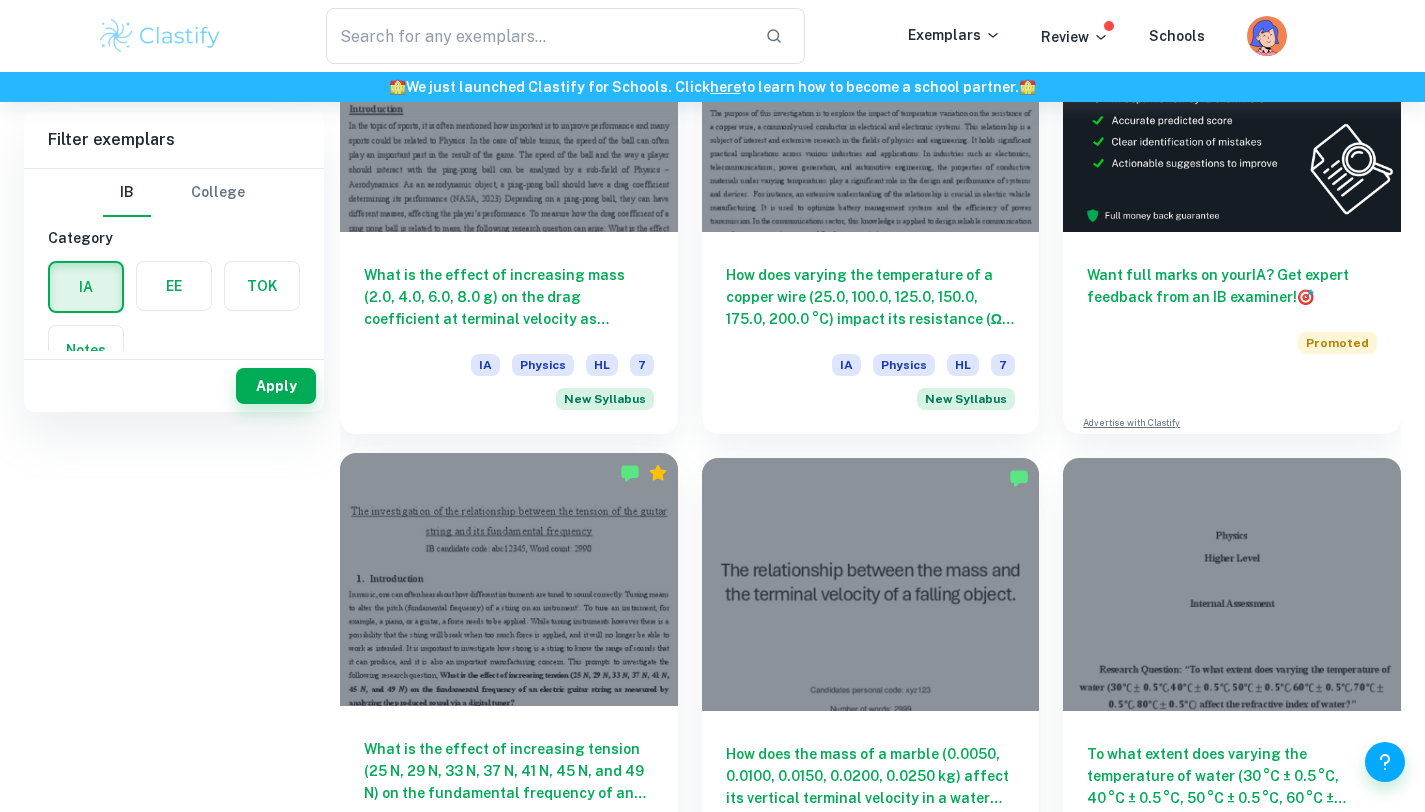 scroll, scrollTop: 0, scrollLeft: 0, axis: both 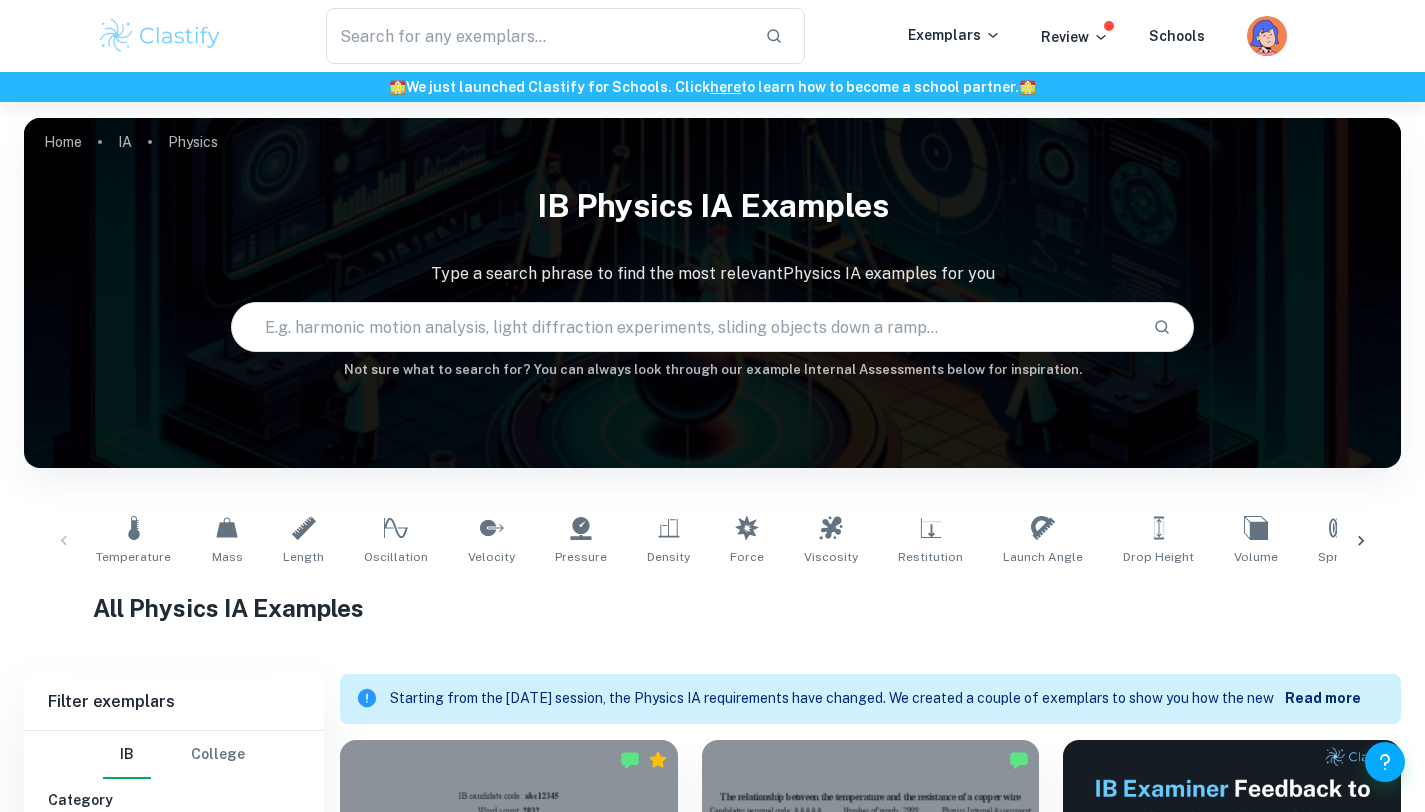click at bounding box center [685, 327] 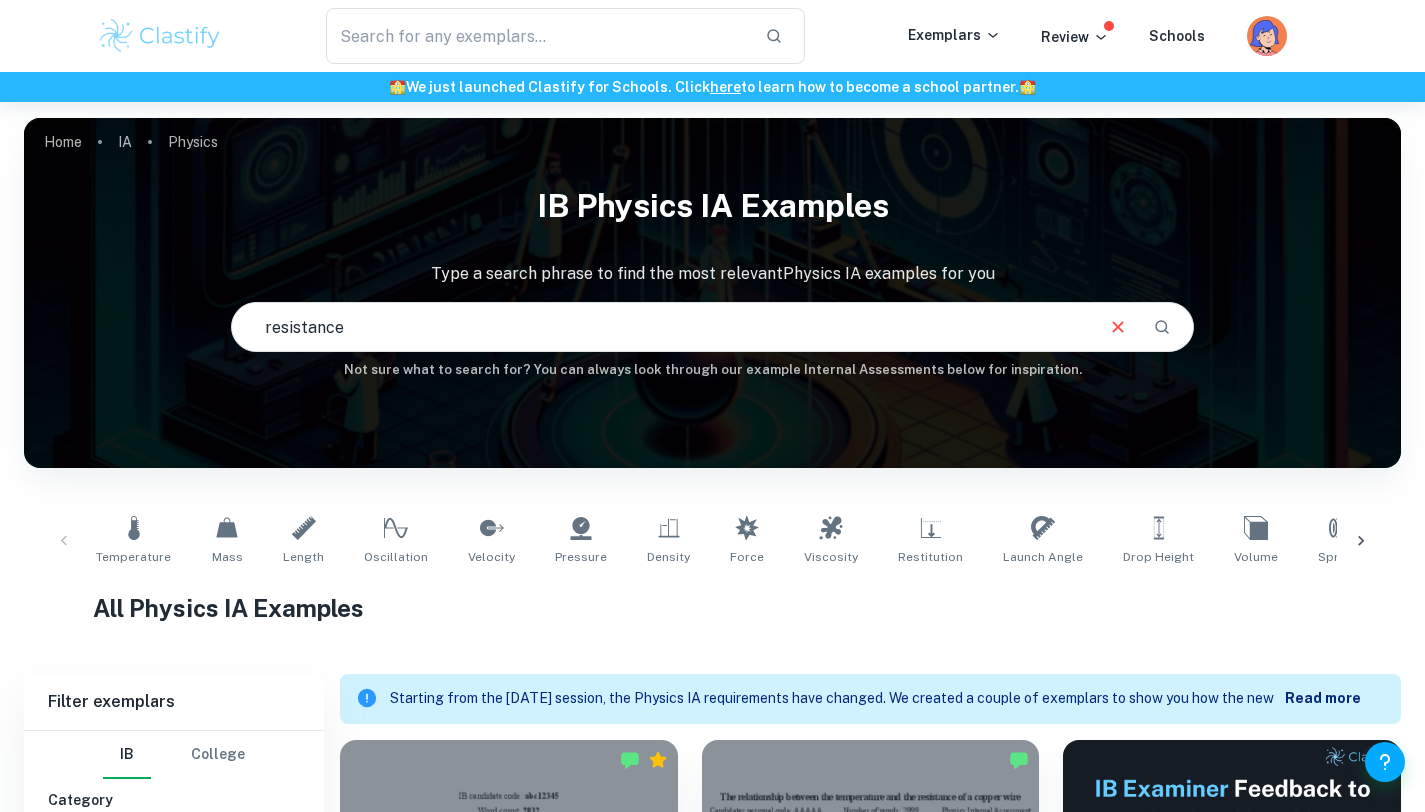 type on "resistance" 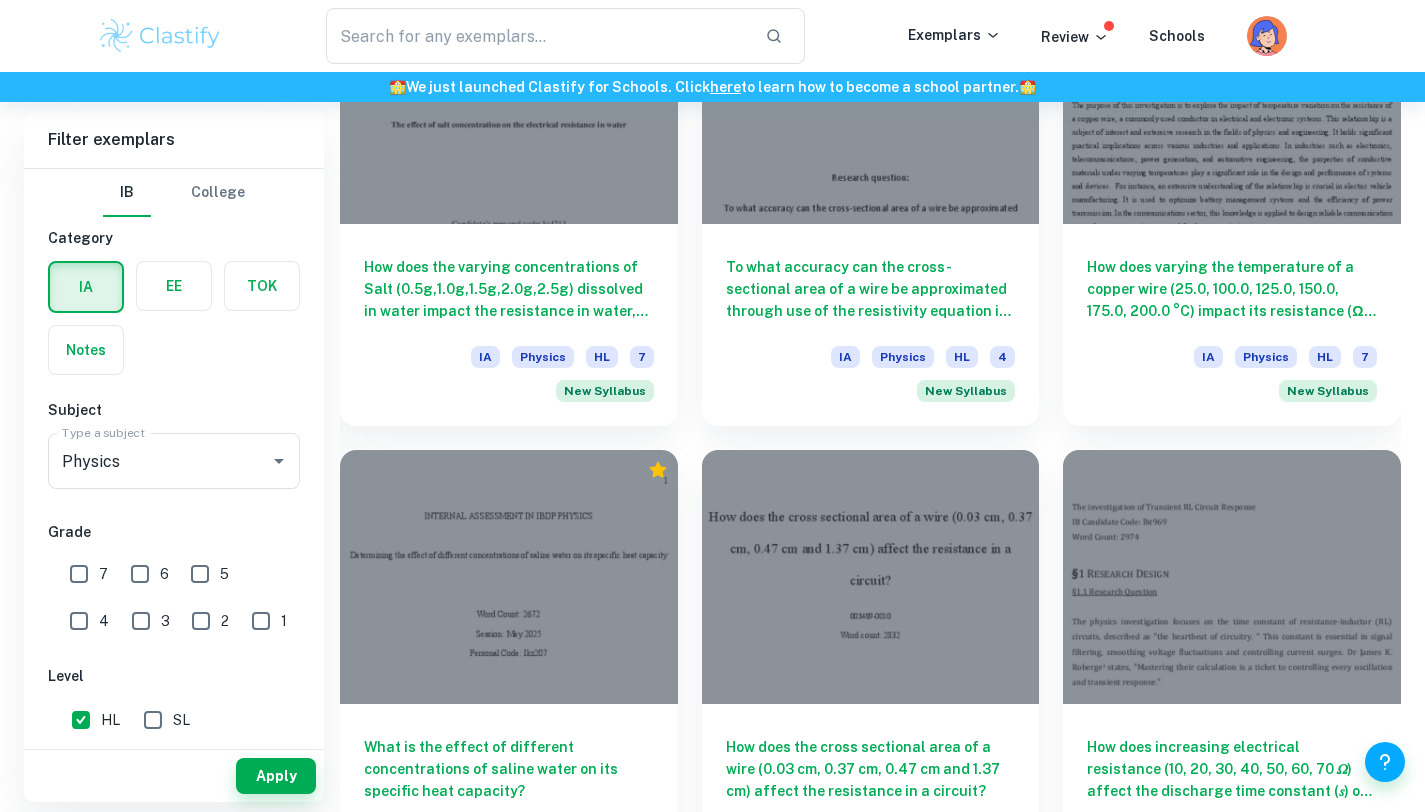 scroll, scrollTop: 1299, scrollLeft: 0, axis: vertical 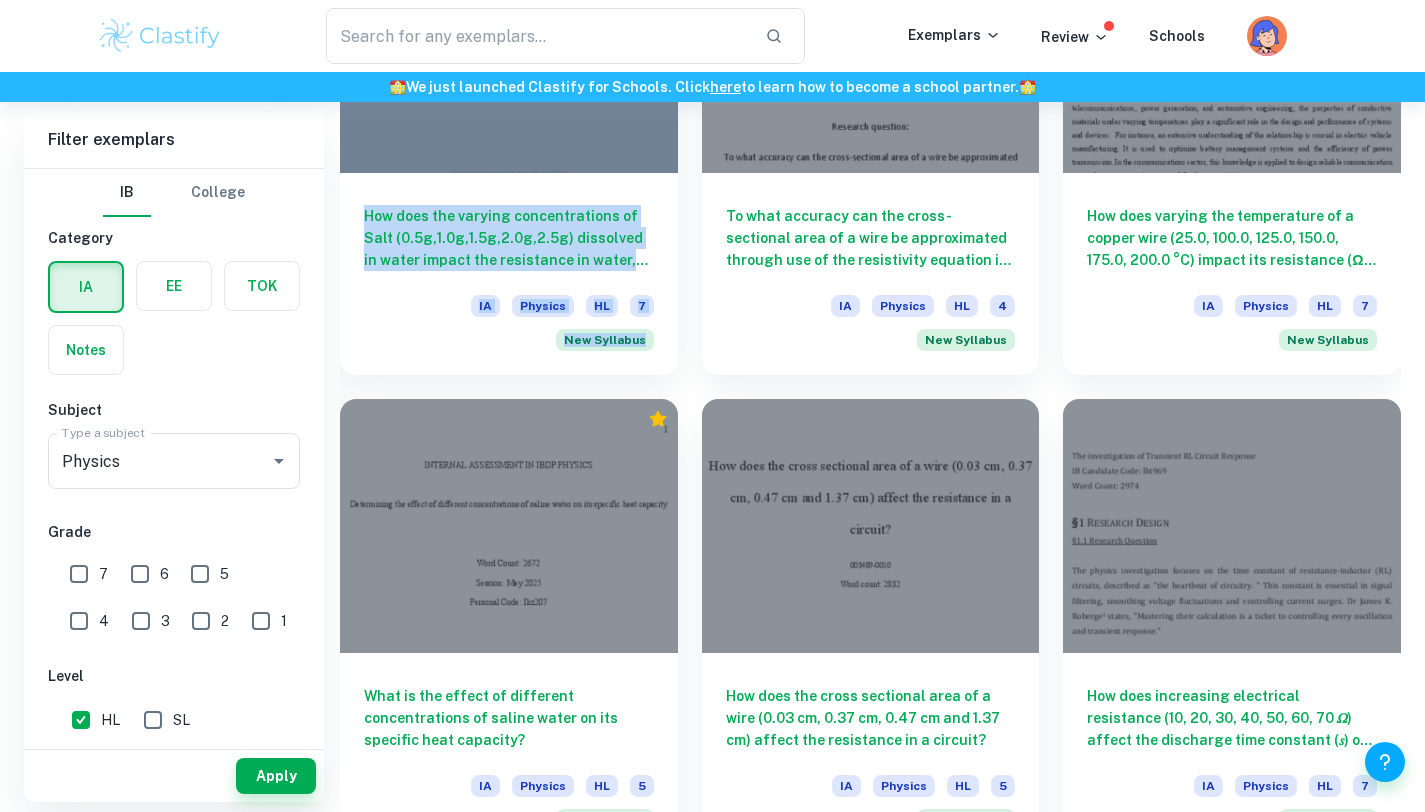 drag, startPoint x: 450, startPoint y: 206, endPoint x: 1092, endPoint y: 2, distance: 673.63196 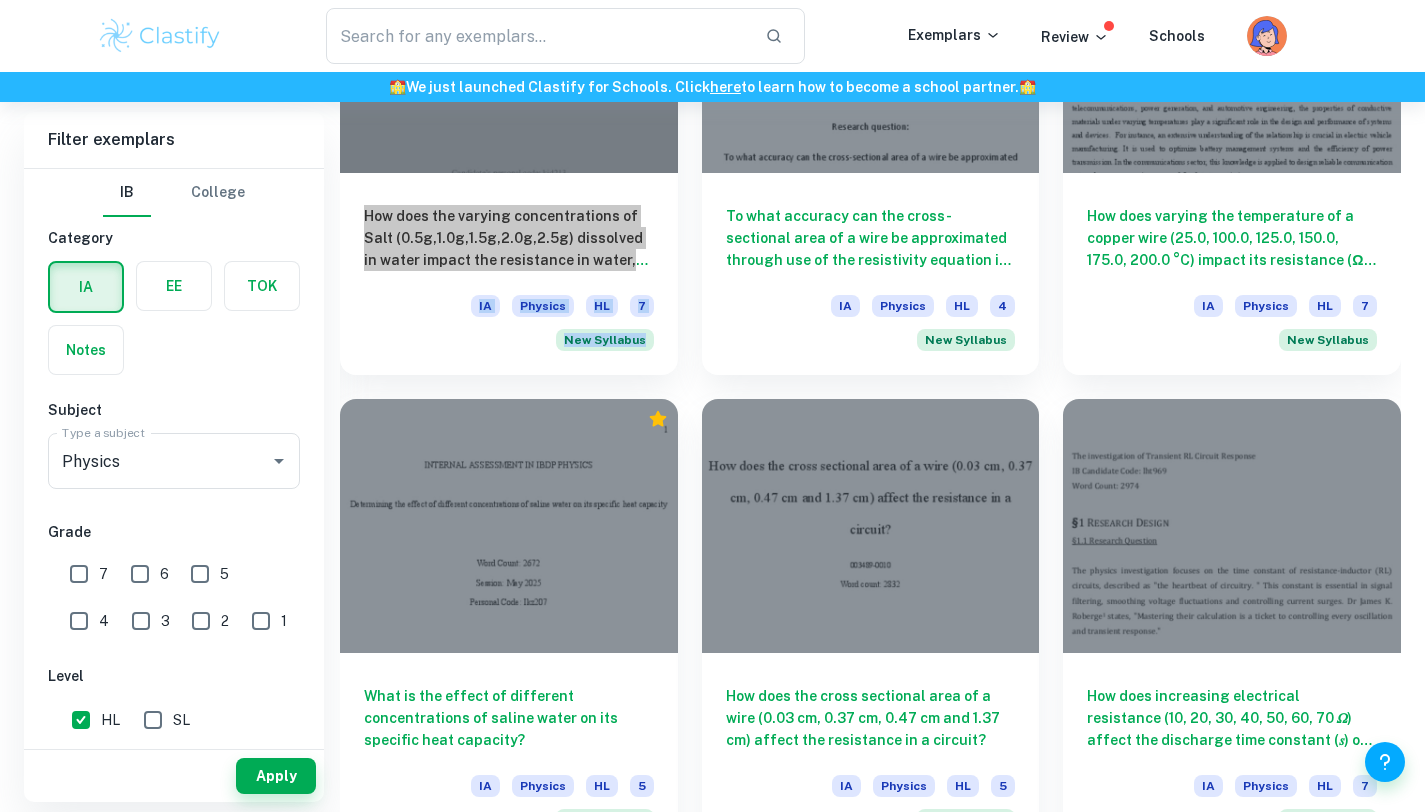 click on "​ Exemplars Review Schools 🏫  We just launched Clastify for Schools. Click  here  to learn how to become a school partner.  🏫 Home IA Physics IB Physics IA examples Type a search phrase to find the most relevant  Physics   IA    examples for you resistance ​ Not sure what to search for? You can always look through our example Internal Assessments below for inspiration. Temperature Mass Length Oscillation Velocity Pressure Density Force Viscosity Restitution Launch Angle Drop Height Volume Springs Refractive Index Acceleration Frequency Resistance Surface Area Energy Physics  IAs related to:    resistance Filter Filter exemplars IB College Category IA EE TOK Notes Subject Type a subject Physics Type a subject Grade 7 6 5 4 3 2 1 Level HL SL Session [DATE] [DATE] [DATE] [DATE] [DATE] [DATE] [DATE] [DATE] [DATE] [DATE] Other   Apply Filter exemplars IB College Category IA EE TOK Notes Subject Type a subject Physics Type a subject Grade 7 6 5 4 3 2 1 Level HL SL" at bounding box center [712, 4621] 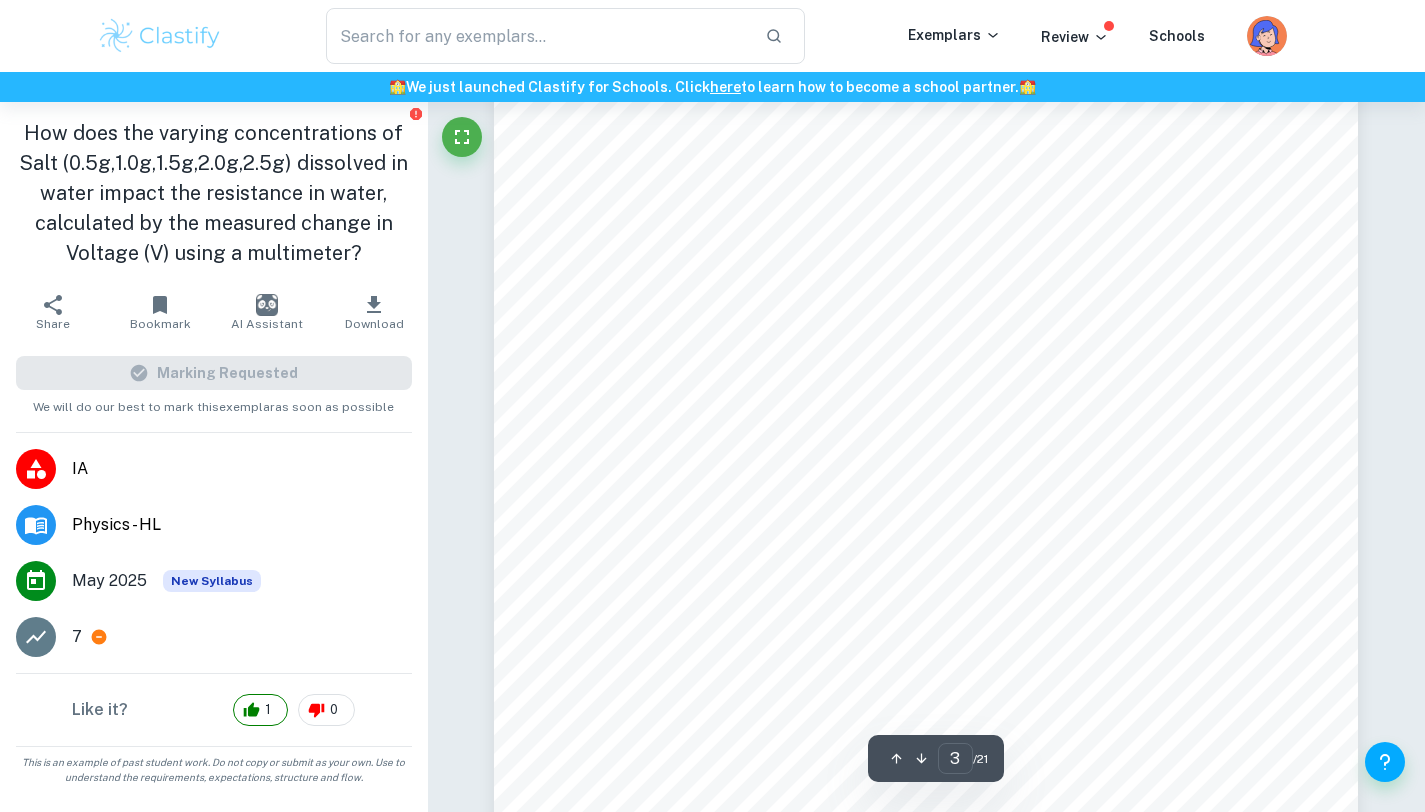 scroll, scrollTop: 2586, scrollLeft: 0, axis: vertical 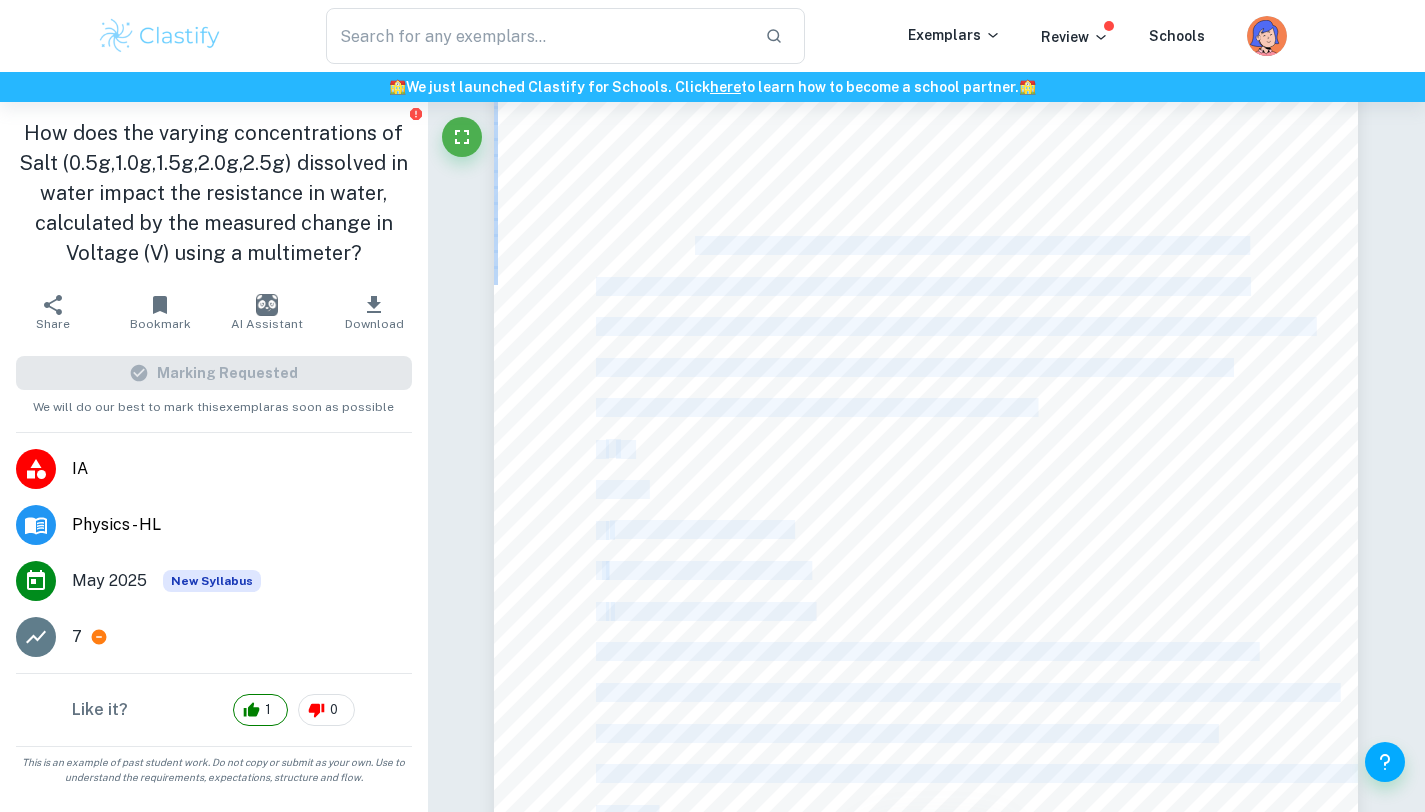 drag, startPoint x: 694, startPoint y: 238, endPoint x: 758, endPoint y: 441, distance: 212.84972 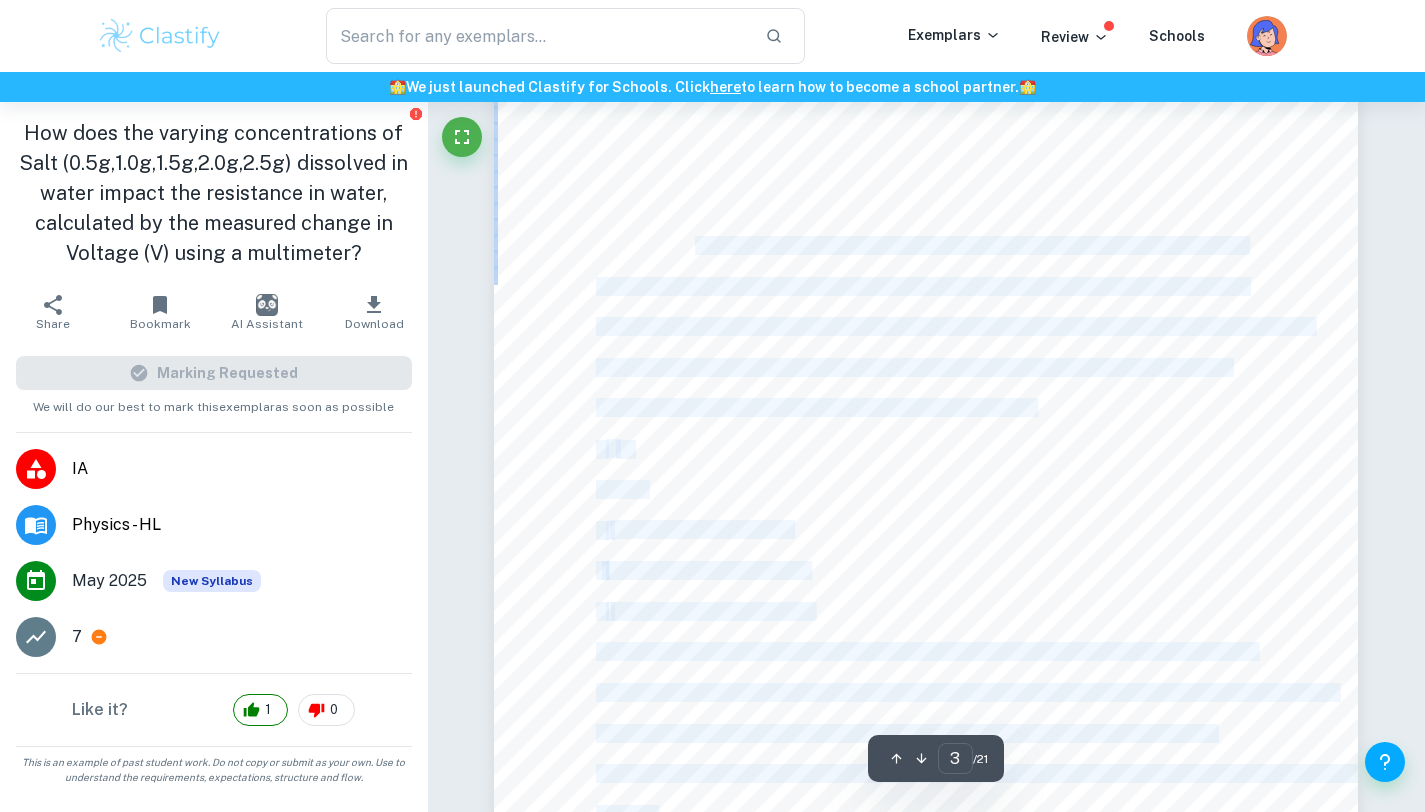 click on "1.3 Background information To understand how salt concentration in water impacts electrical resistance, it is essential to understand the fundamental concepts of electric current, Ohm9s law, and how ions in solution inüuence resistance. Electric Current and Ohm9s Law Electric current is the üow of electric charge through a conductor. In typical circuits, this charge is carried by free electrons that move under the inüuence of an electric ûeld. The üow of current is quantitatively described by Ohm's Law, which states that the current (I) üowing through a conductor between two points is directly proportional to the voltage (V) across the two points and inversely proportional to the resistance (R) of the conductor: ý = ýý Where: ý   is the voltage (in volts, V), ý   is the current (in amperes, A), ý   is the resistance (in ohms, «). In this context, resistance measures how much a material opposes the üow of electric current. For solution. Flow of Electrons and Ions in a Solution" at bounding box center [926, 491] 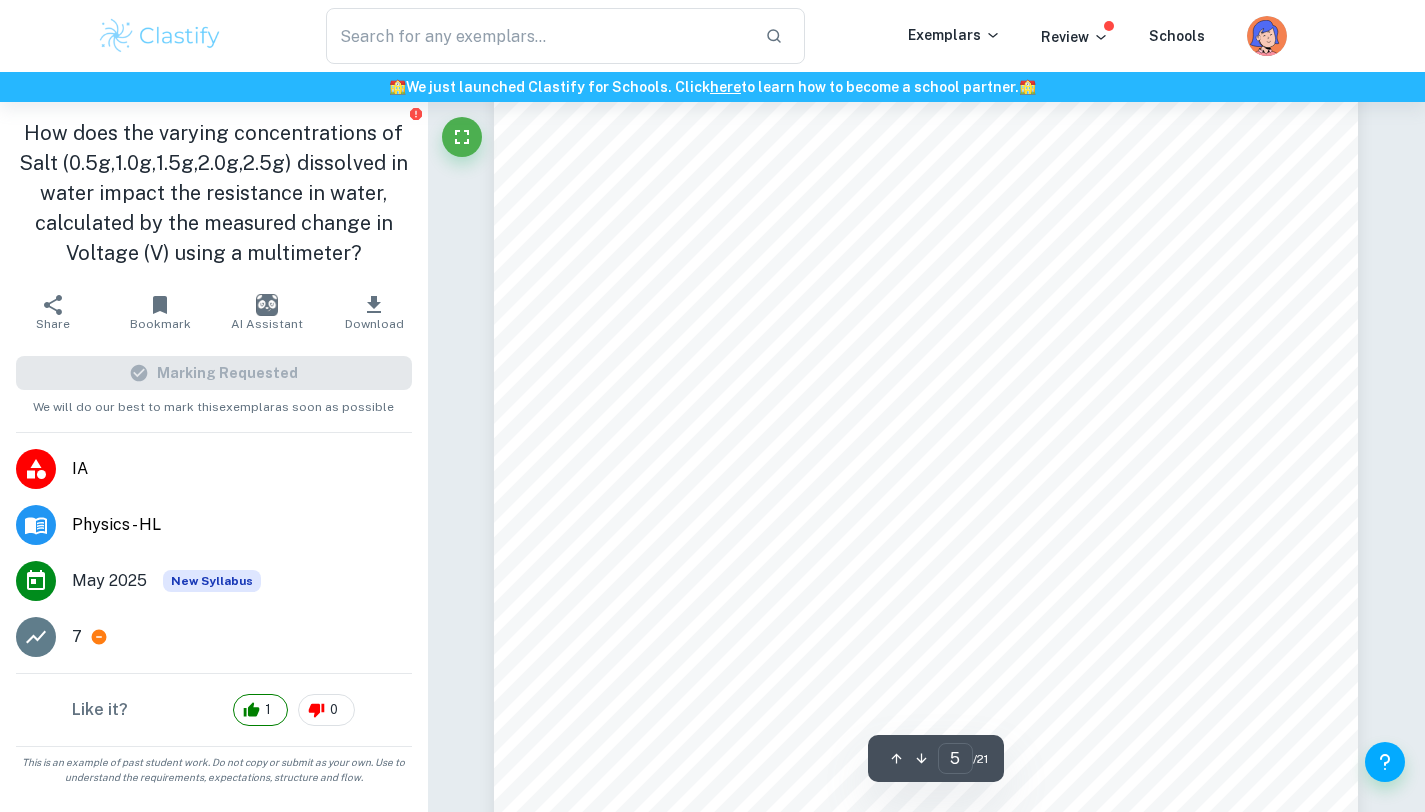 scroll, scrollTop: 4933, scrollLeft: 0, axis: vertical 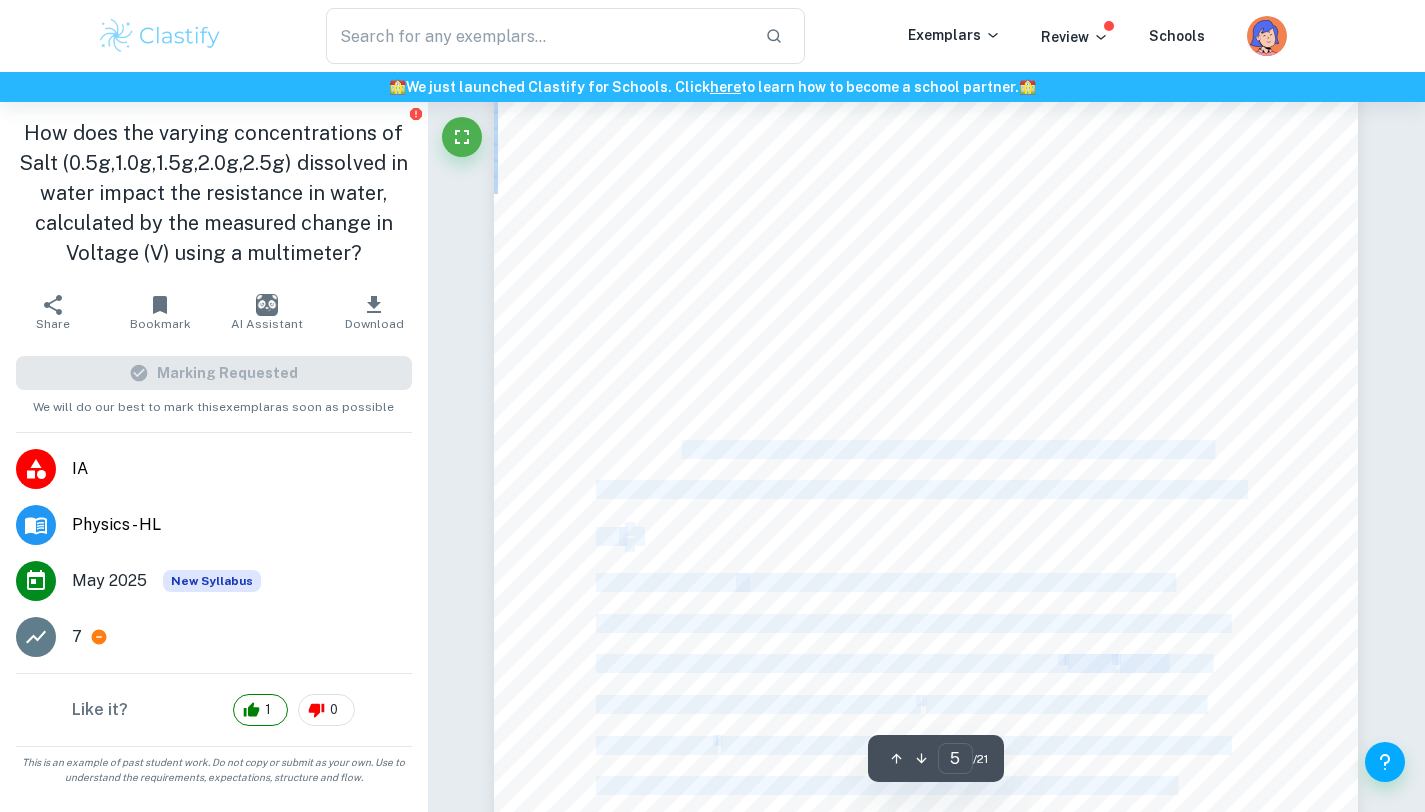 drag, startPoint x: 682, startPoint y: 446, endPoint x: 771, endPoint y: 524, distance: 118.34272 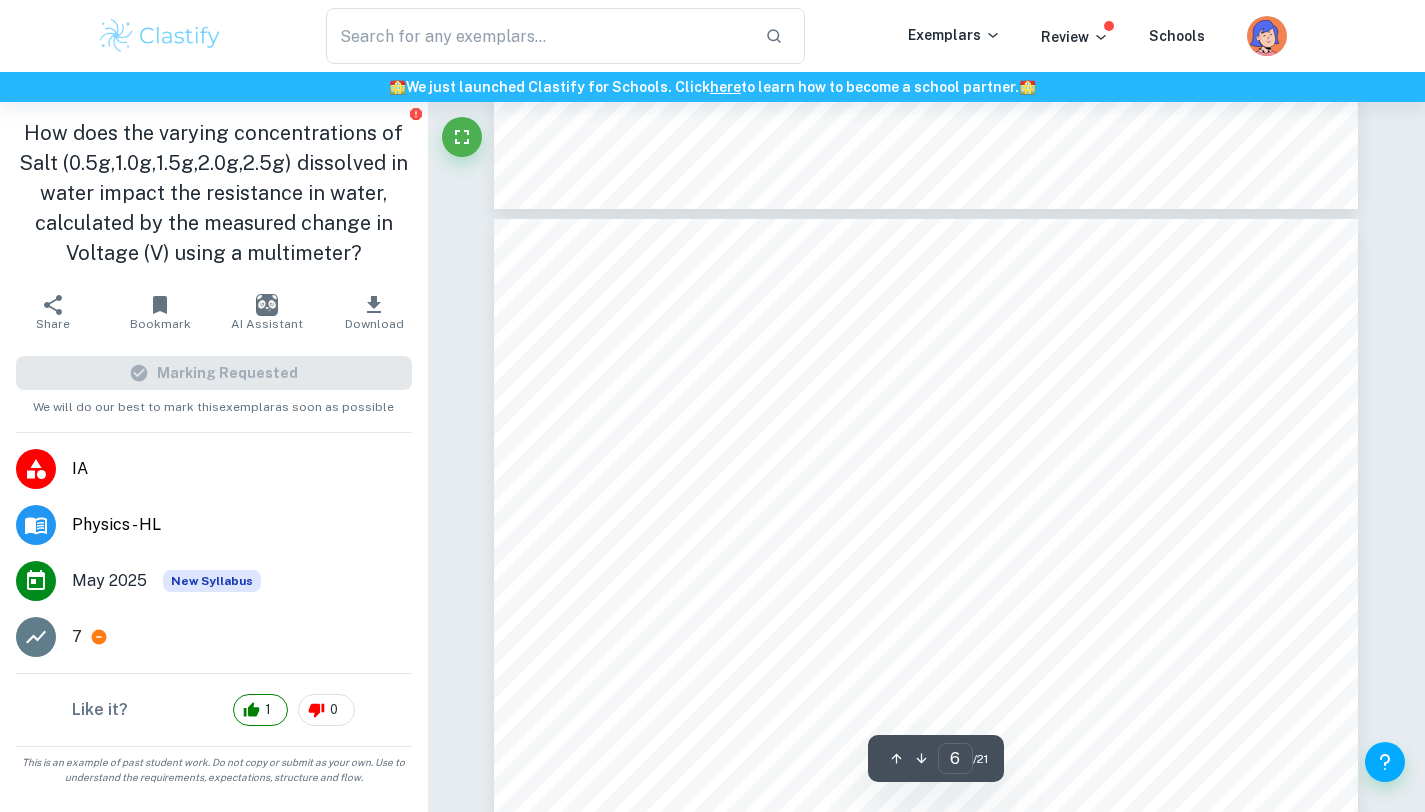 scroll, scrollTop: 5684, scrollLeft: 0, axis: vertical 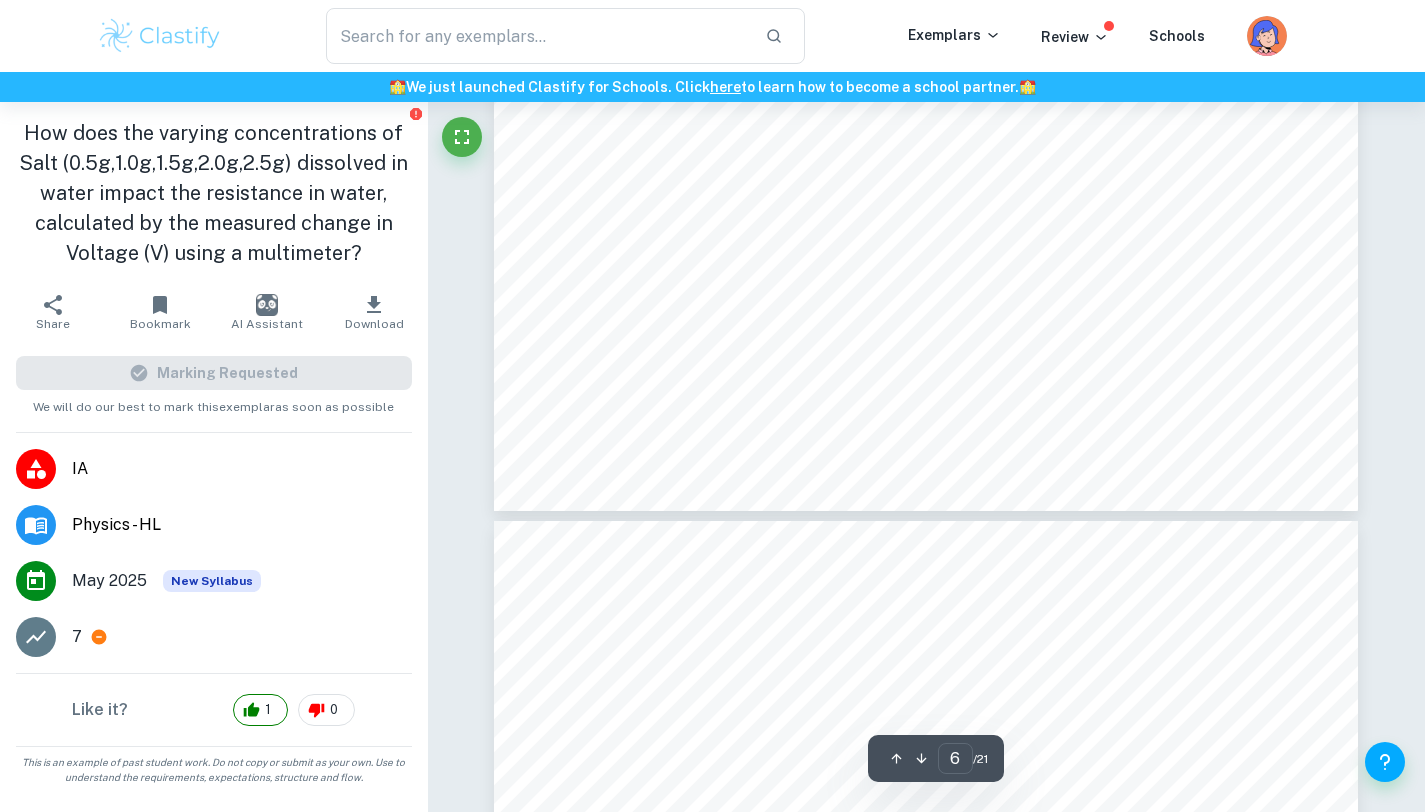 type on "7" 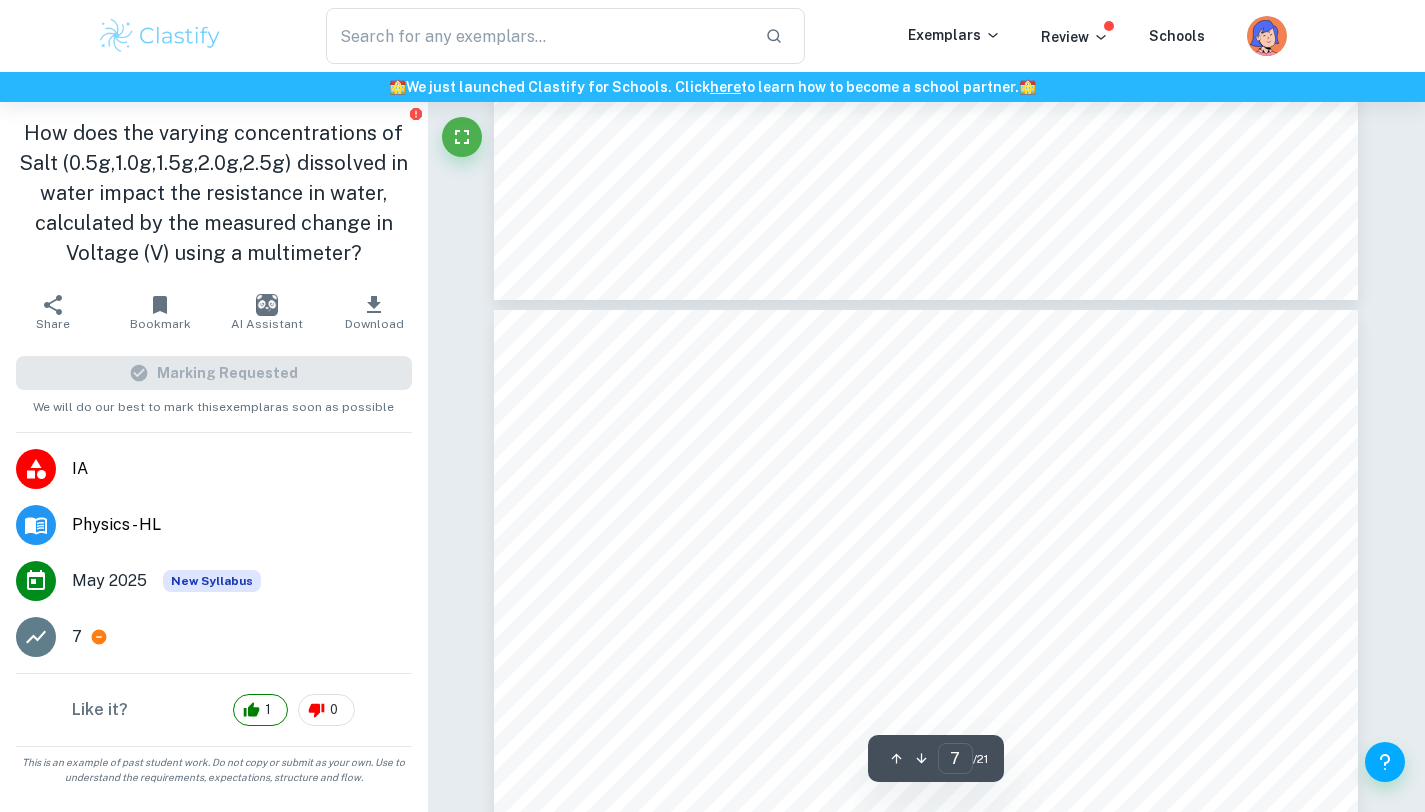 scroll, scrollTop: 6735, scrollLeft: 0, axis: vertical 